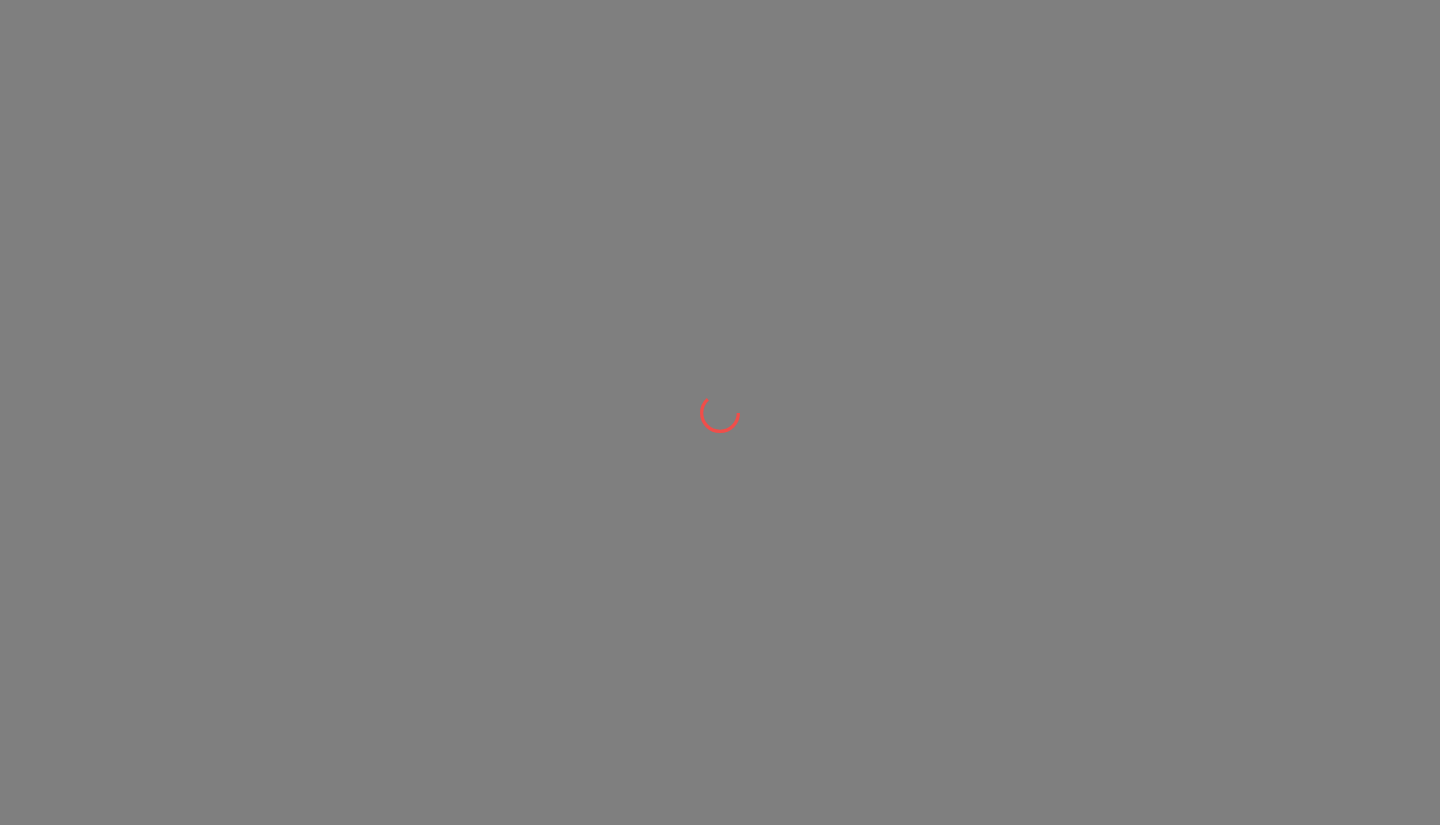 scroll, scrollTop: 0, scrollLeft: 0, axis: both 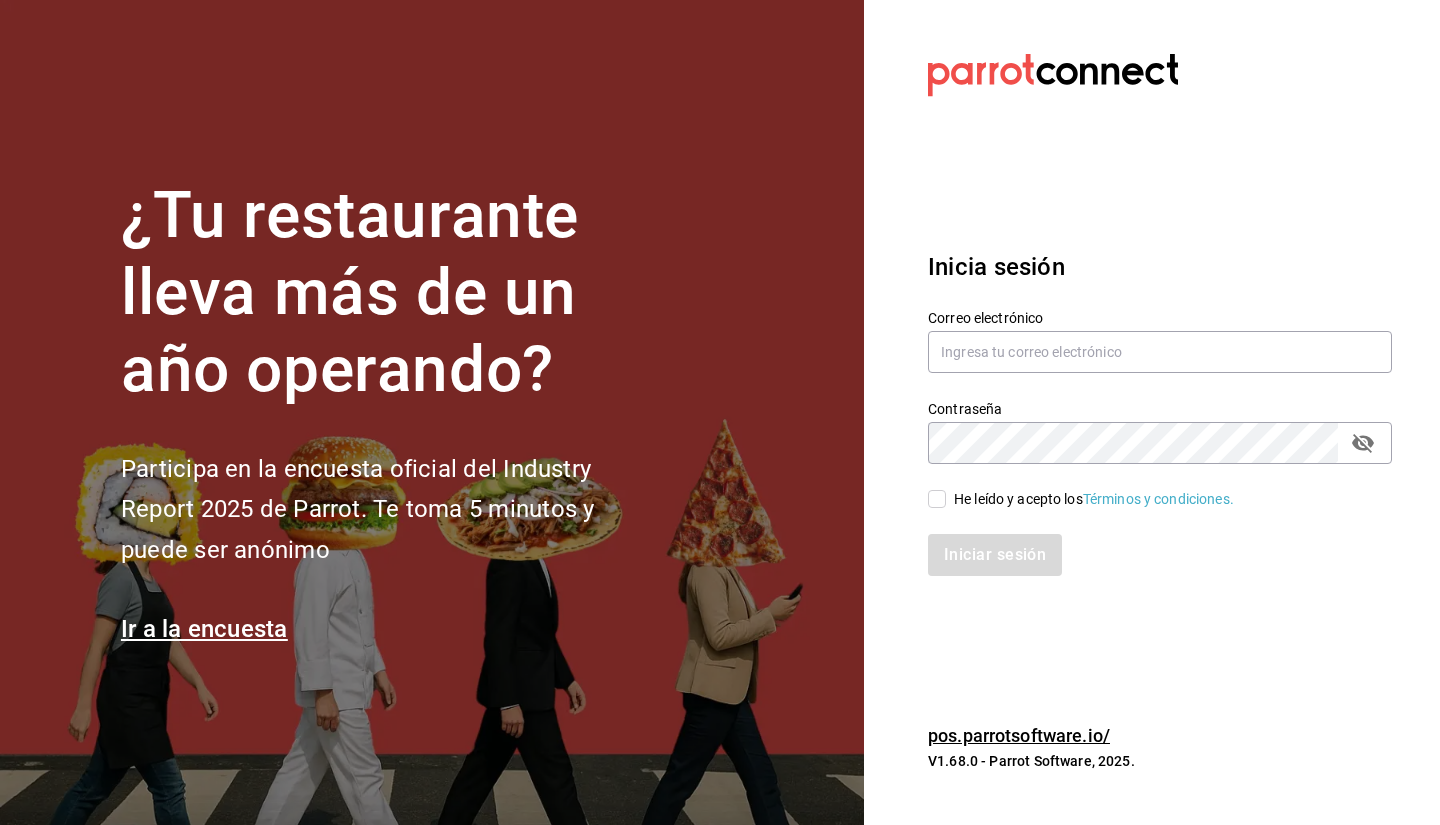 click on "Iniciar sesión" at bounding box center (1148, 543) 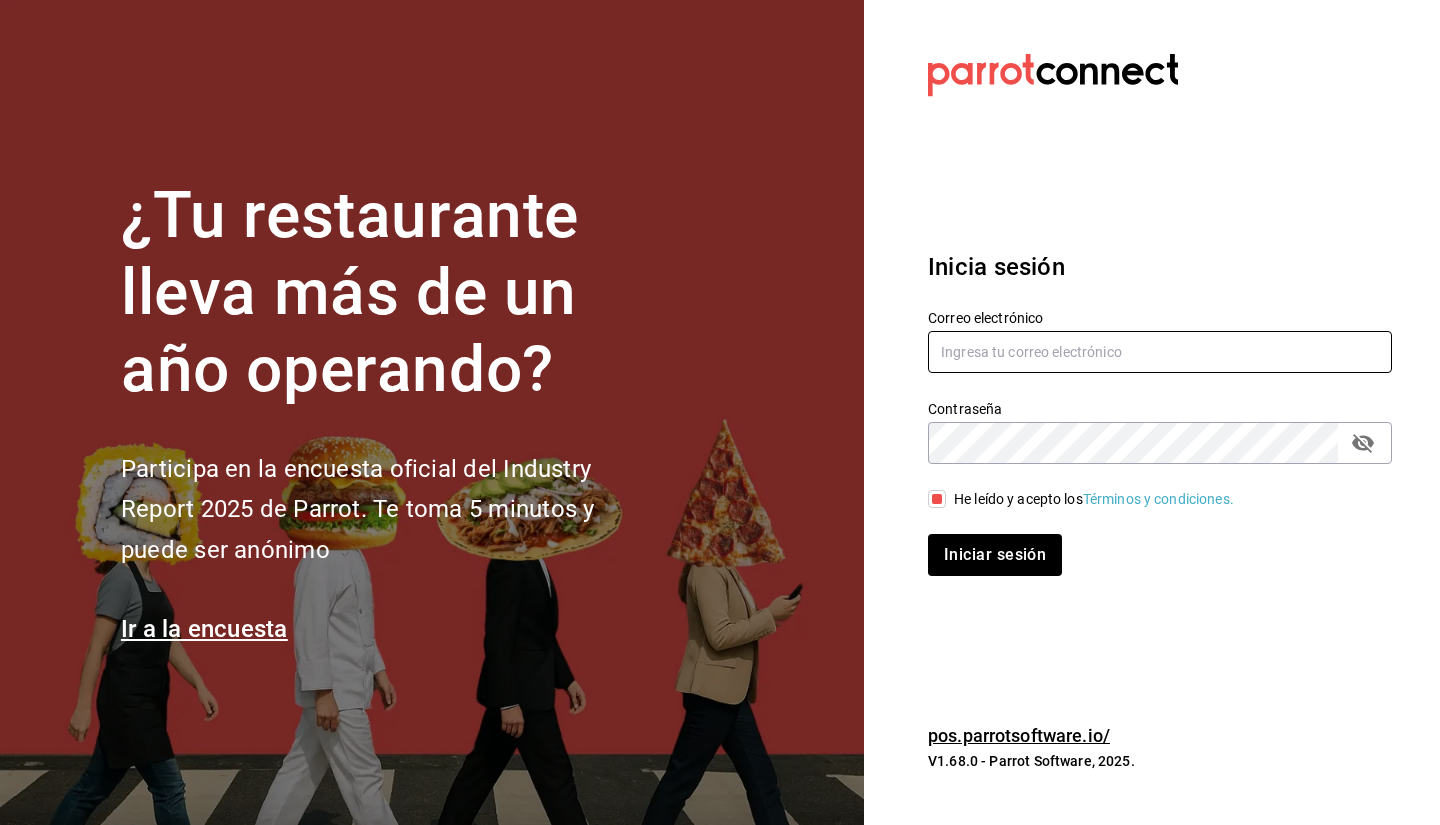 click at bounding box center [1160, 352] 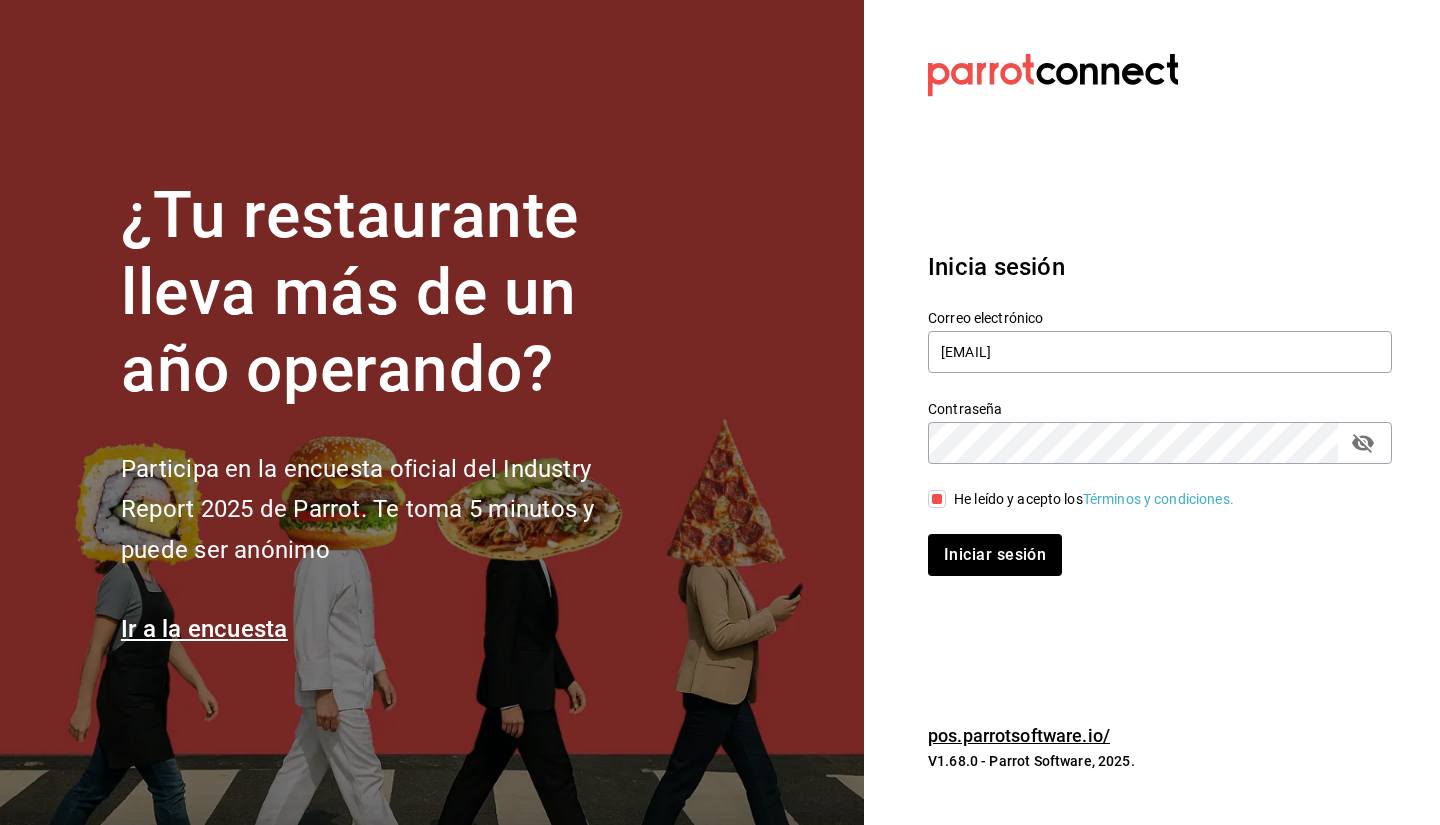 click on "Iniciar sesión" at bounding box center (995, 555) 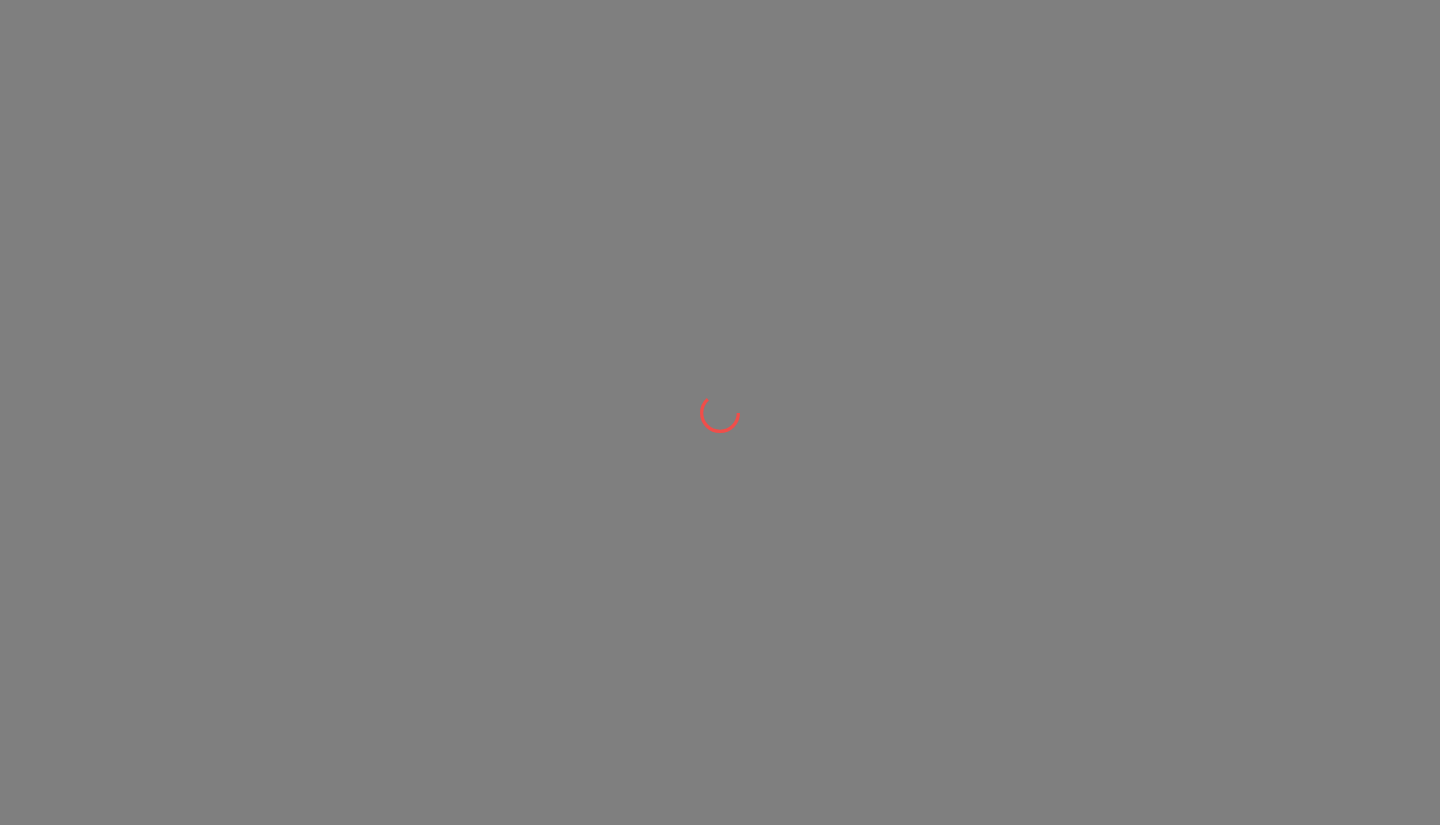 scroll, scrollTop: 0, scrollLeft: 0, axis: both 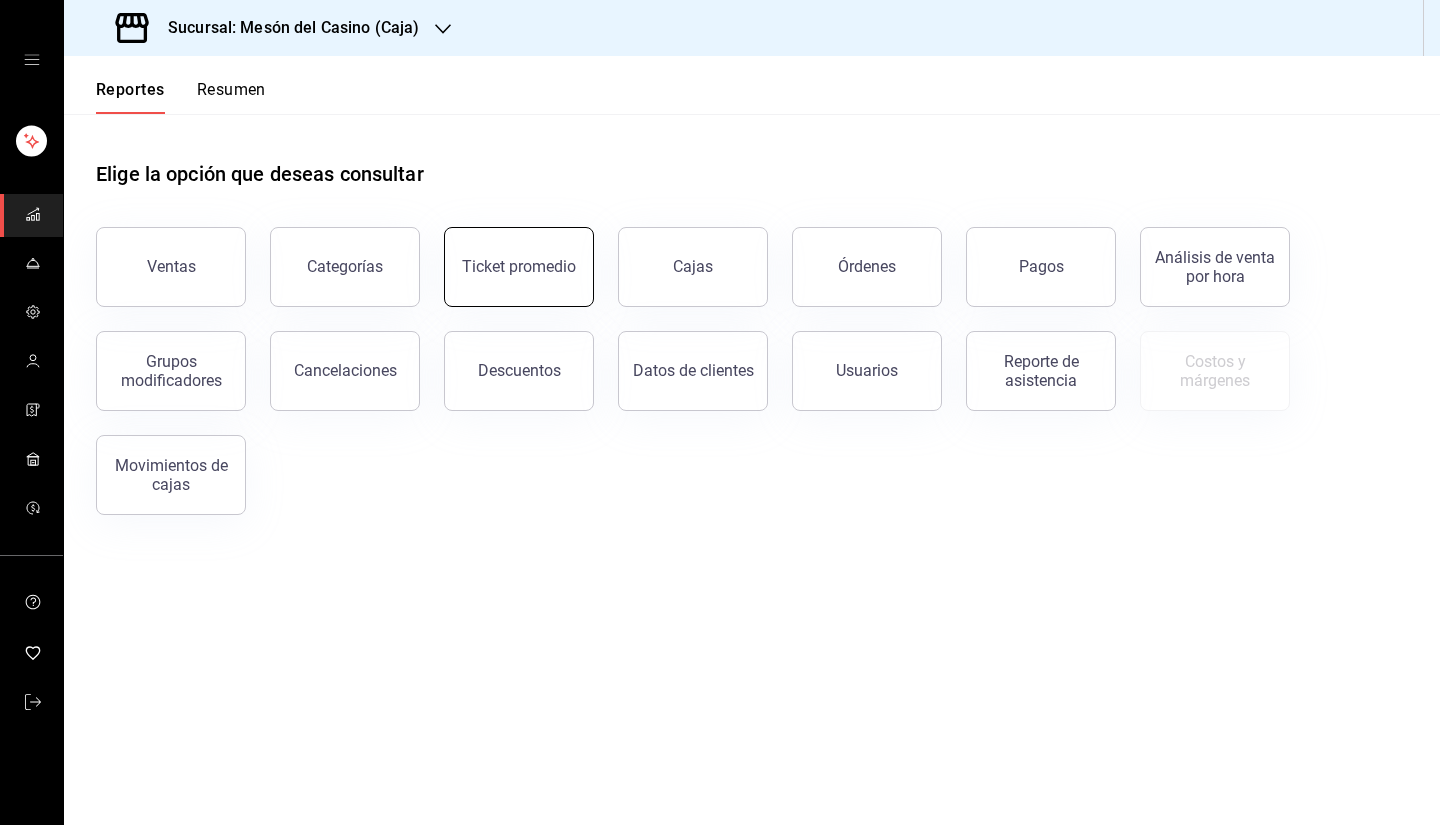 click on "Ticket promedio" at bounding box center [519, 266] 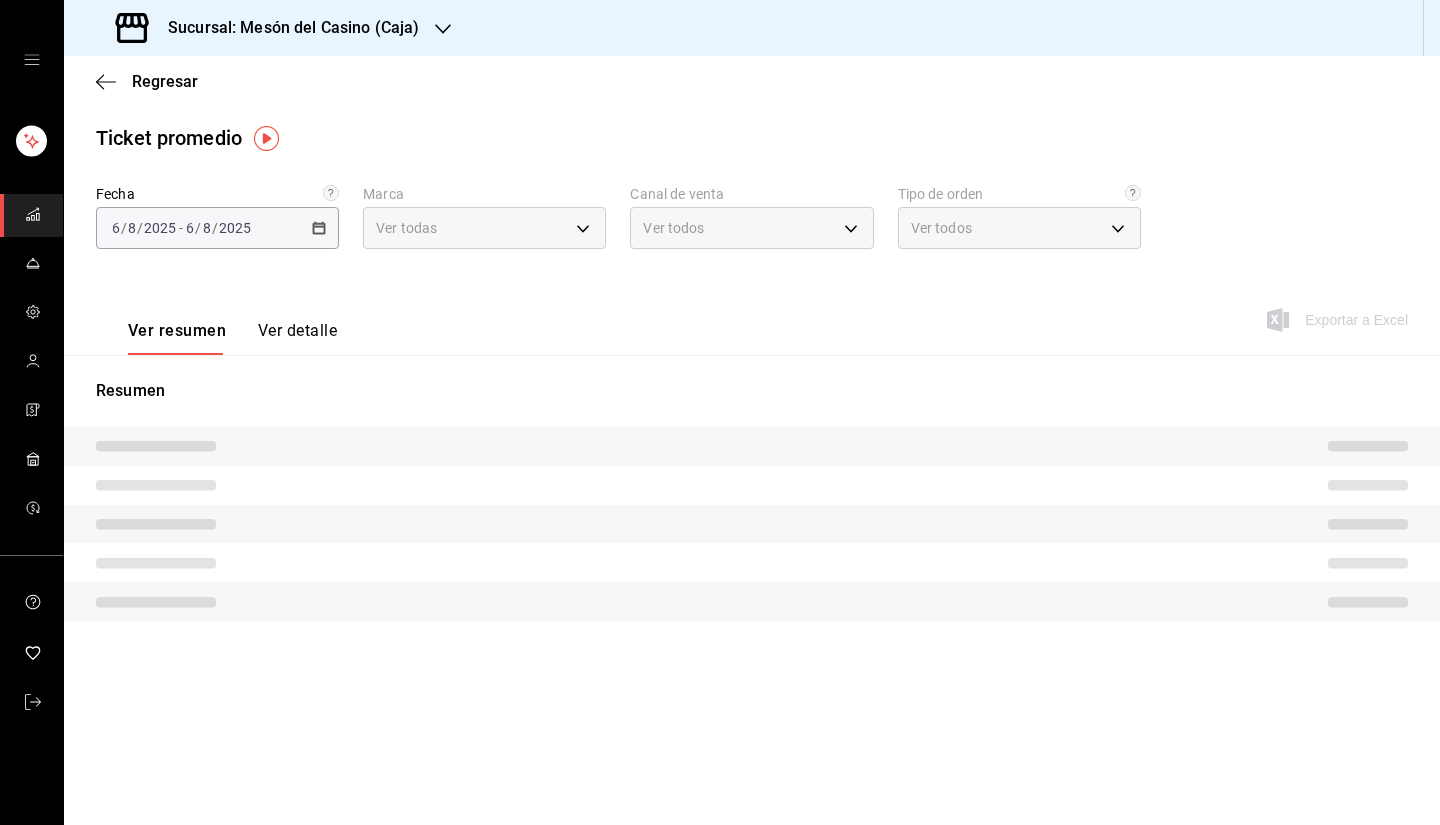 type on "4603dd64-1059-46d7-8fb0-b889588889d5" 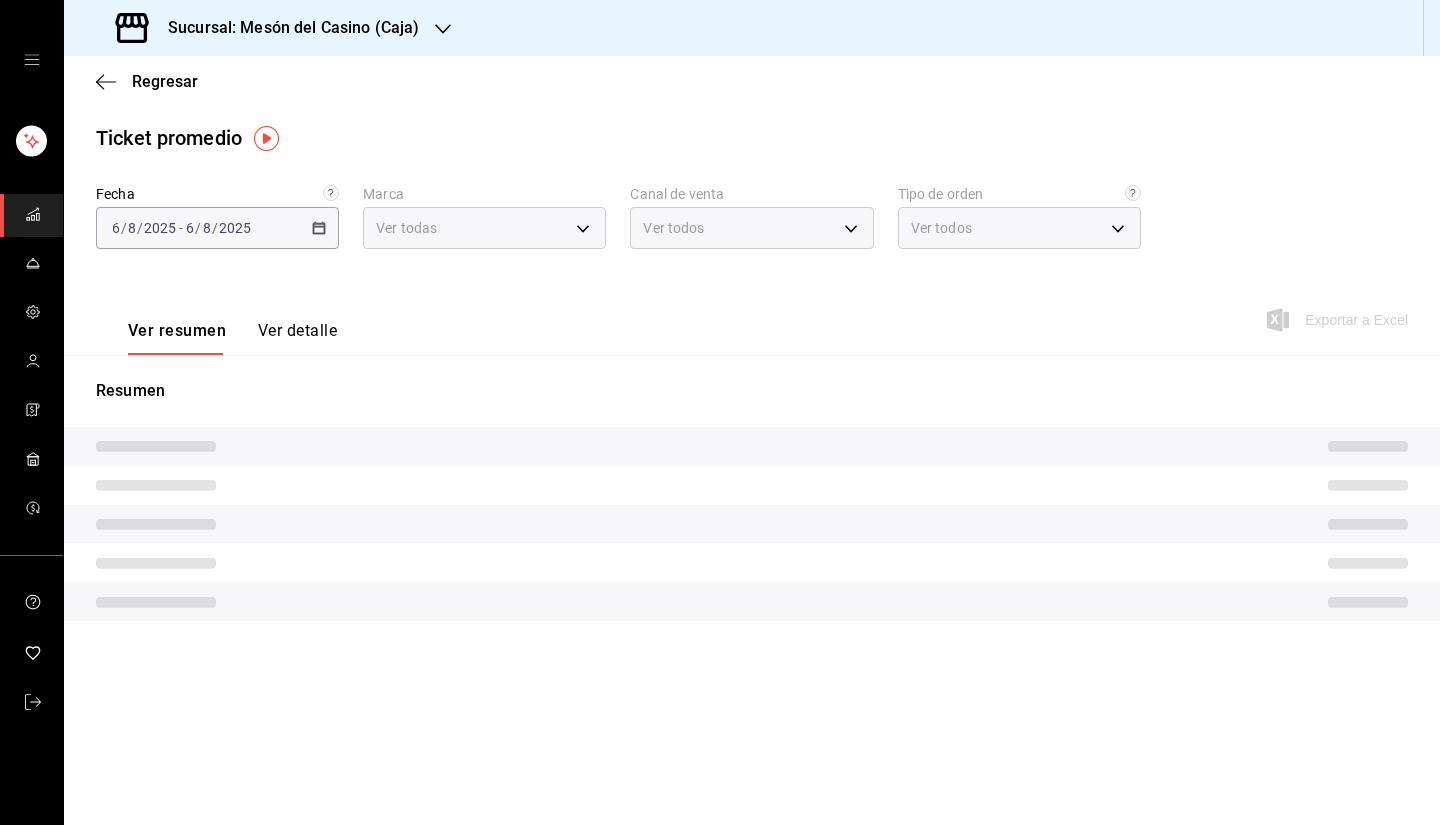 type on "PARROT,UBER_EATS,RAPPI,DIDI_FOOD,ONLINE" 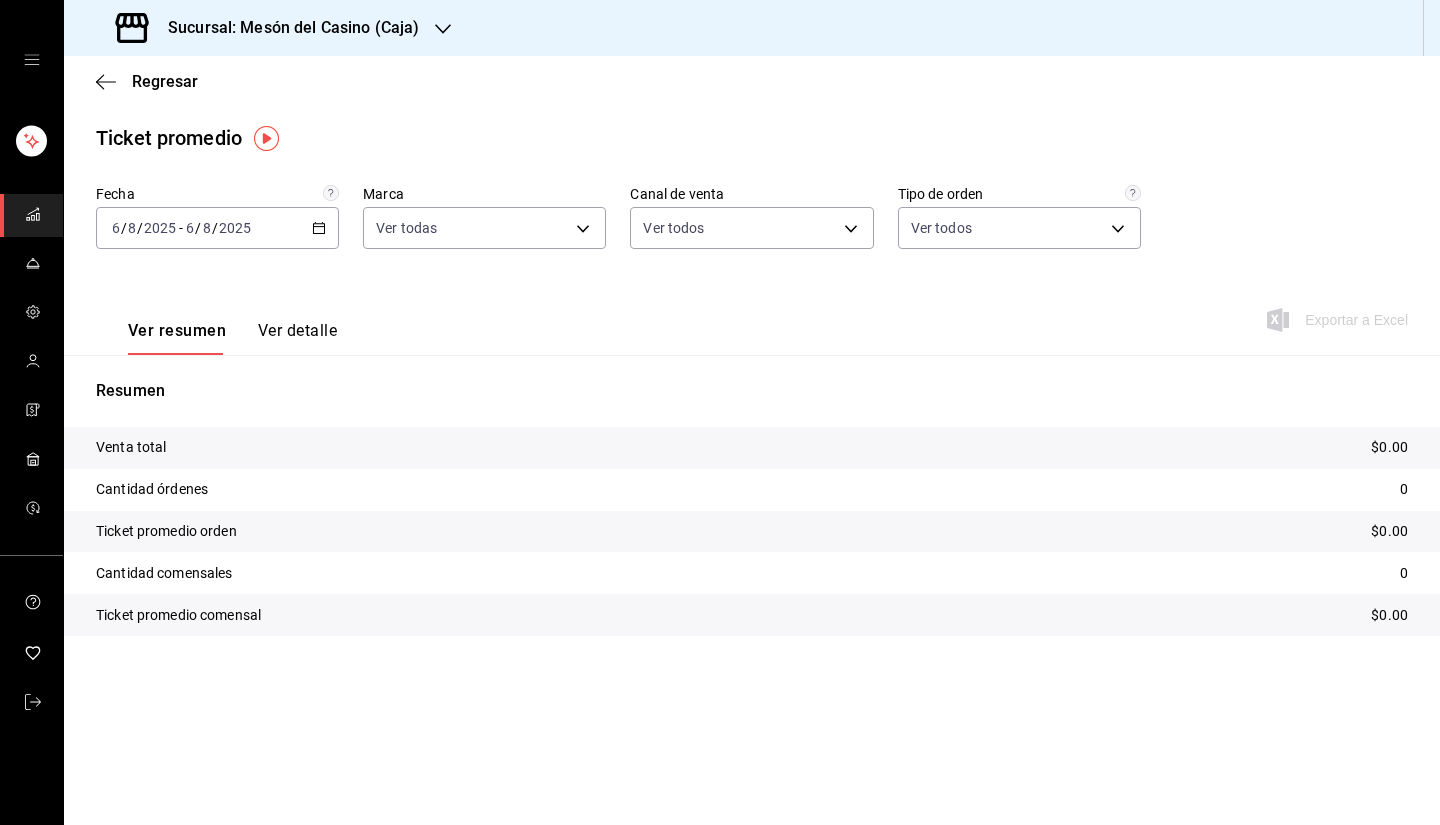 click 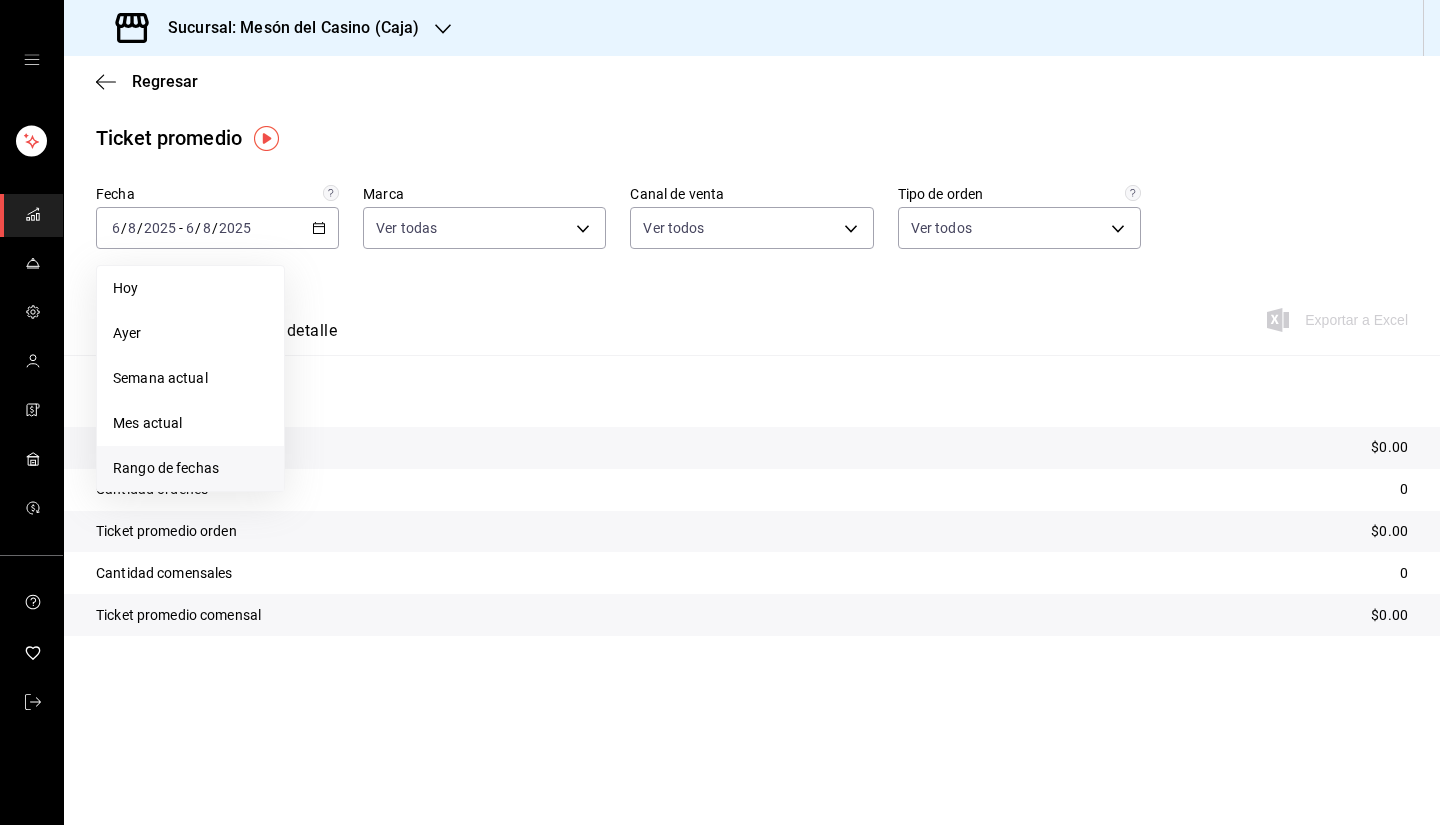 click on "Rango de fechas" at bounding box center (190, 468) 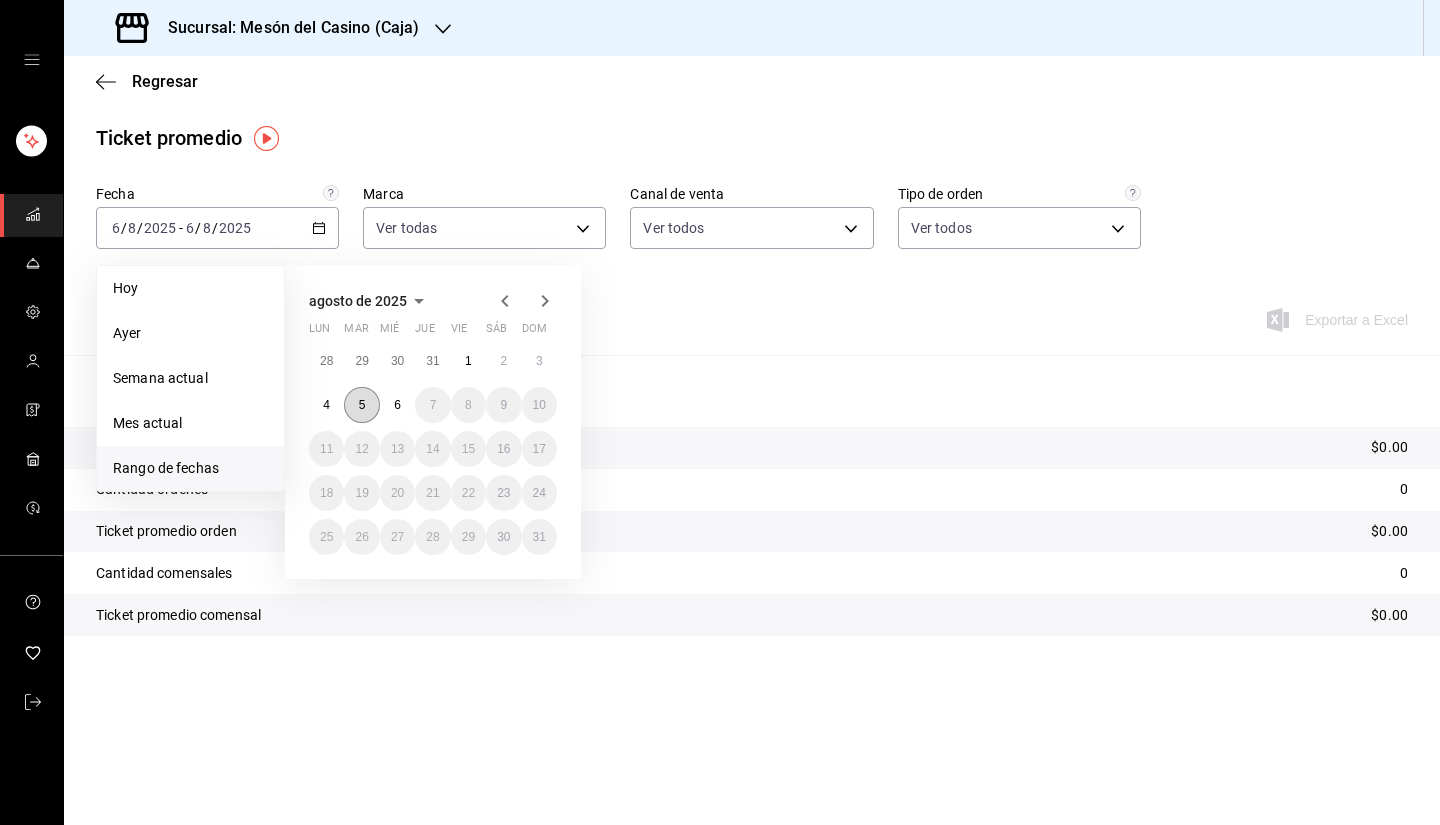 click on "5" at bounding box center [361, 405] 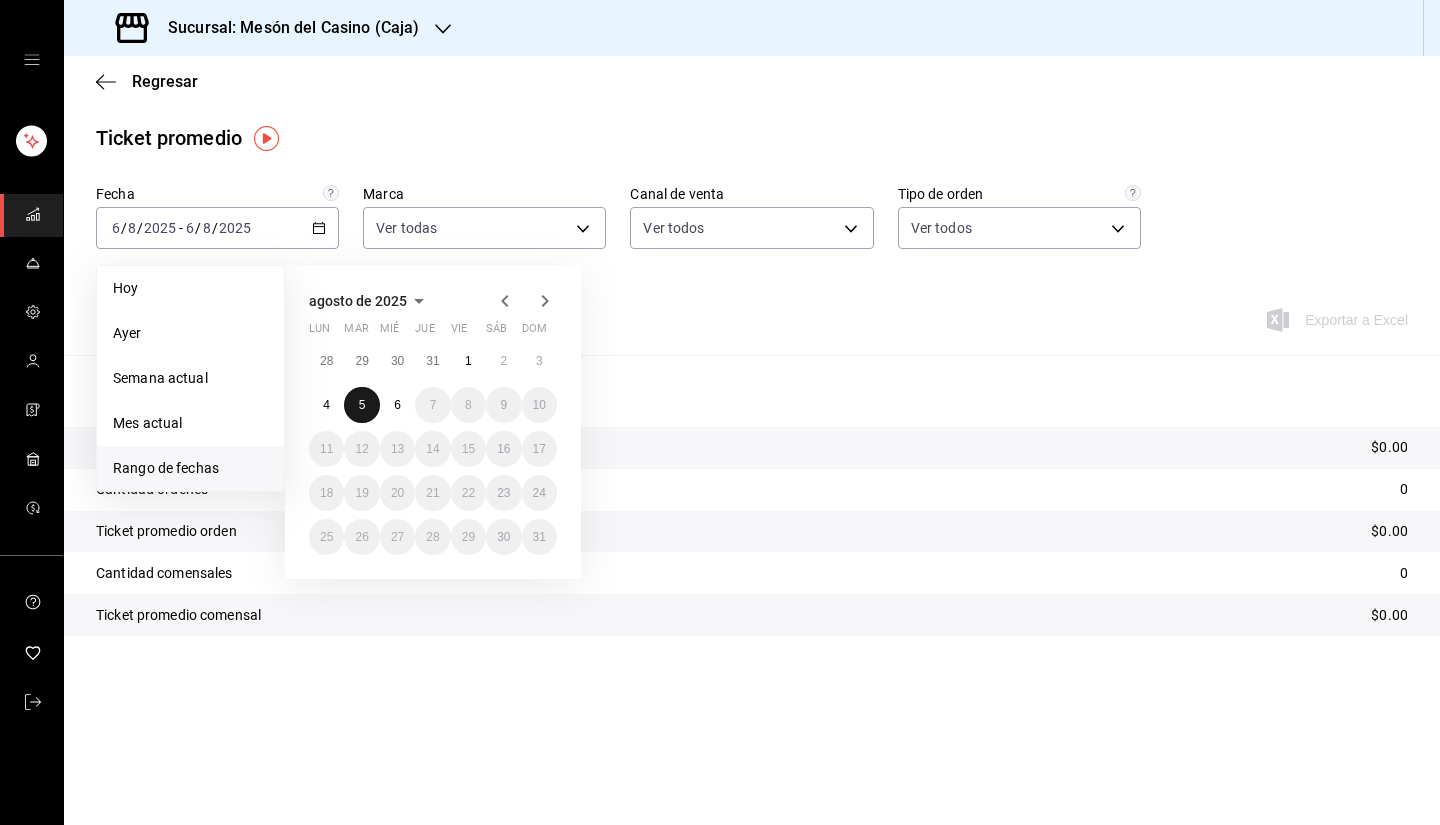 click on "5" at bounding box center [361, 405] 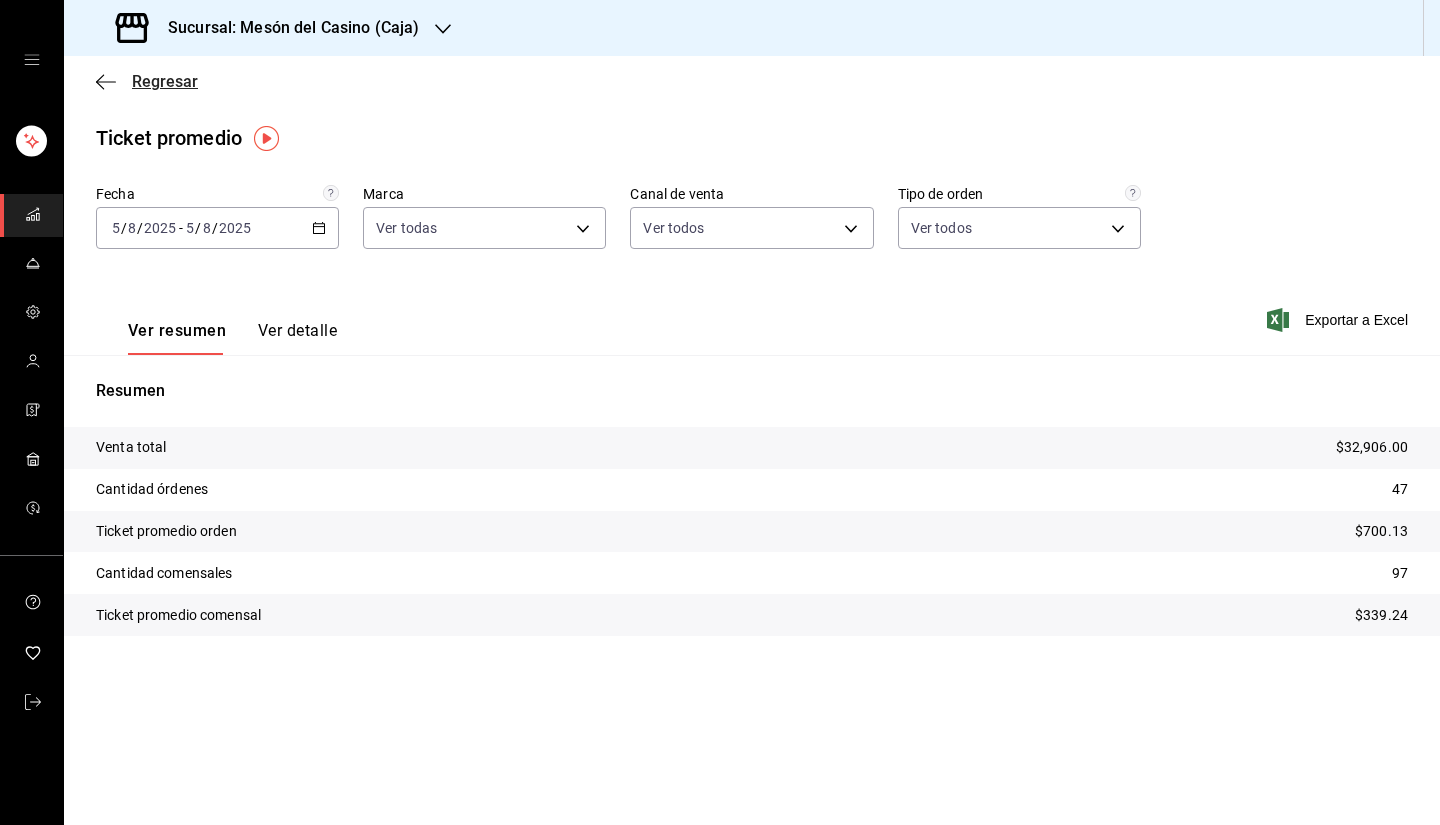 click on "Regresar" at bounding box center (165, 81) 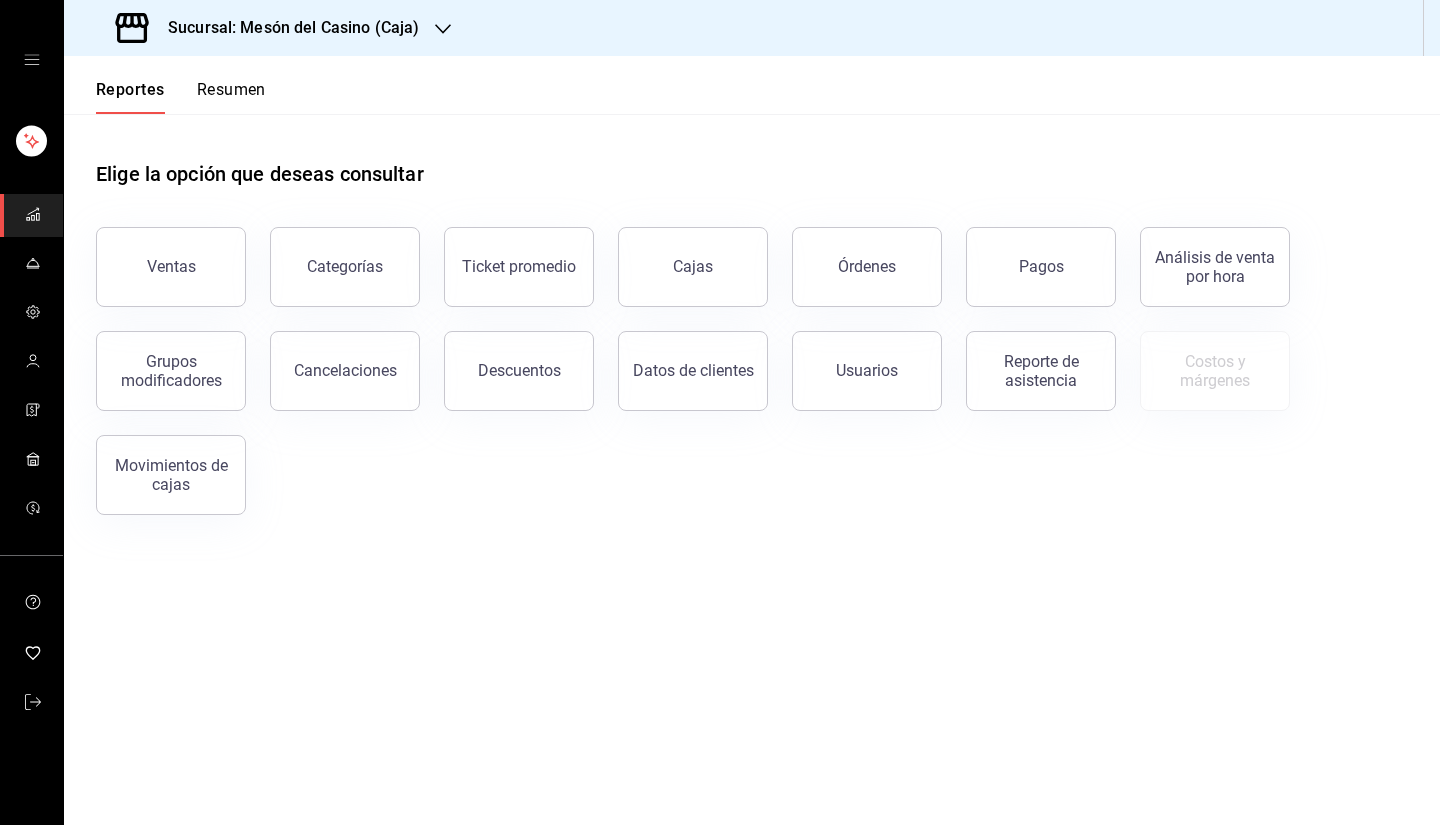 click on "Sucursal: Mesón del Casino (Caja)" at bounding box center (269, 28) 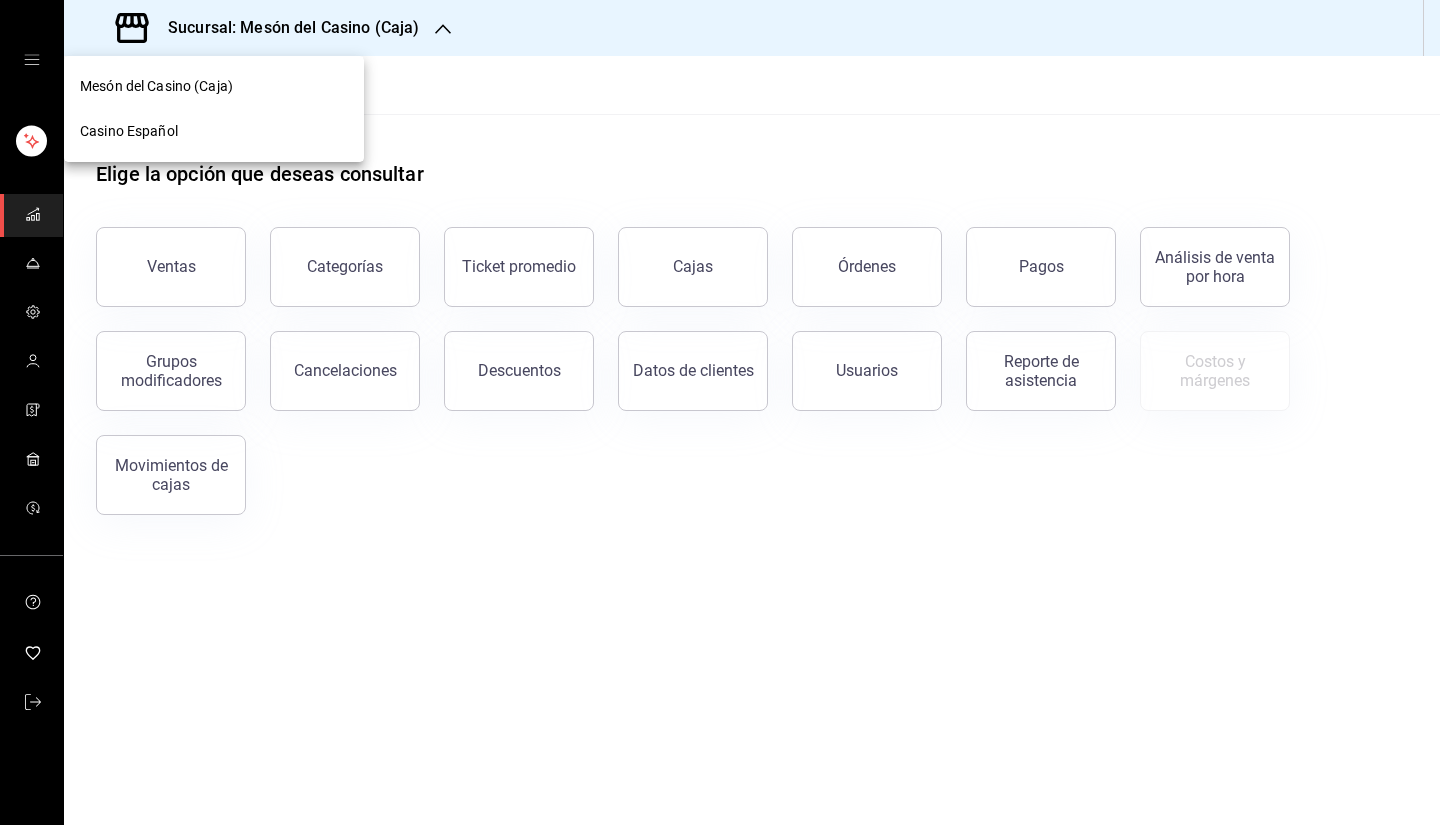 click on "Casino Español" at bounding box center (214, 131) 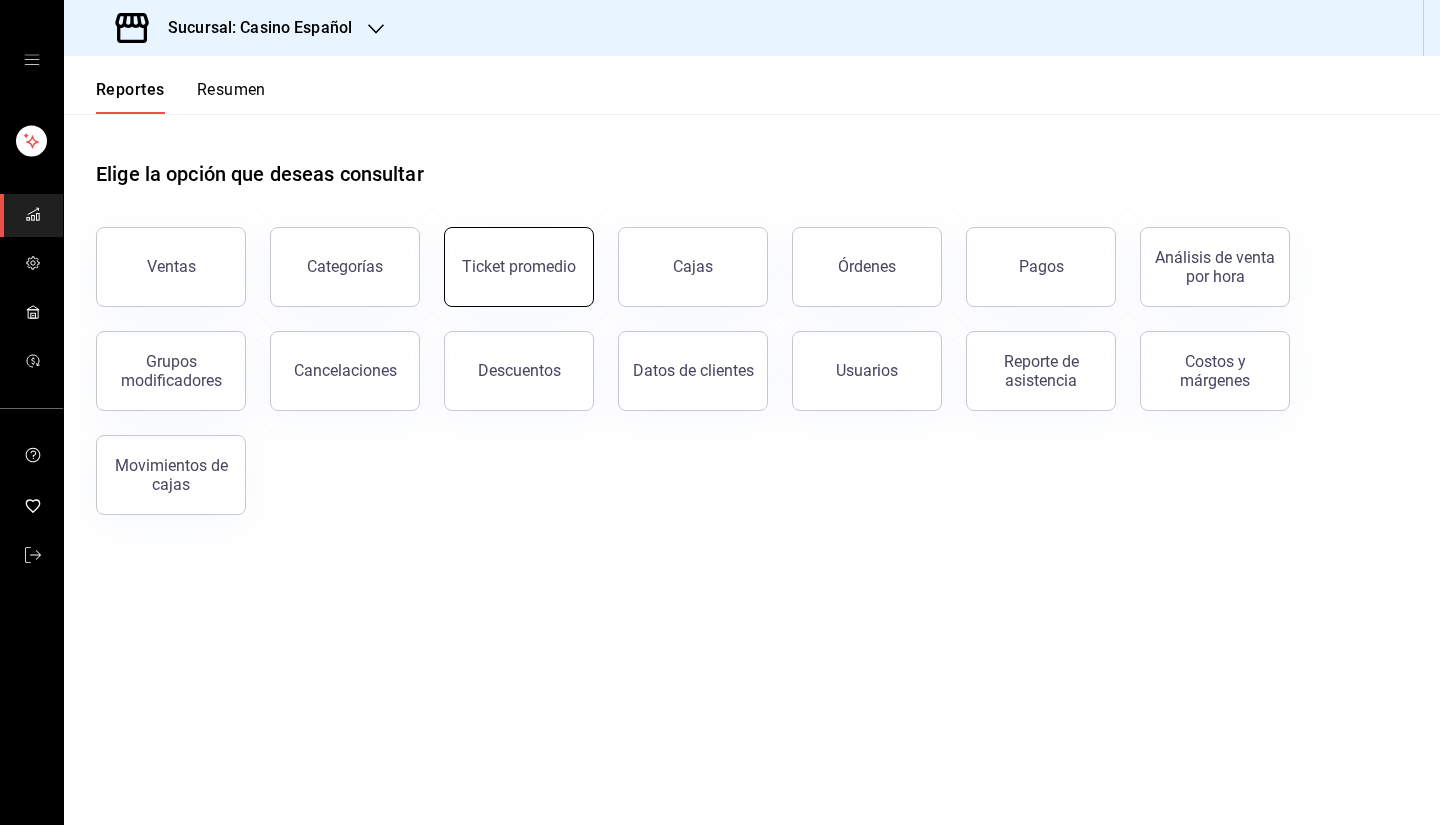 click on "Ticket promedio" at bounding box center [519, 267] 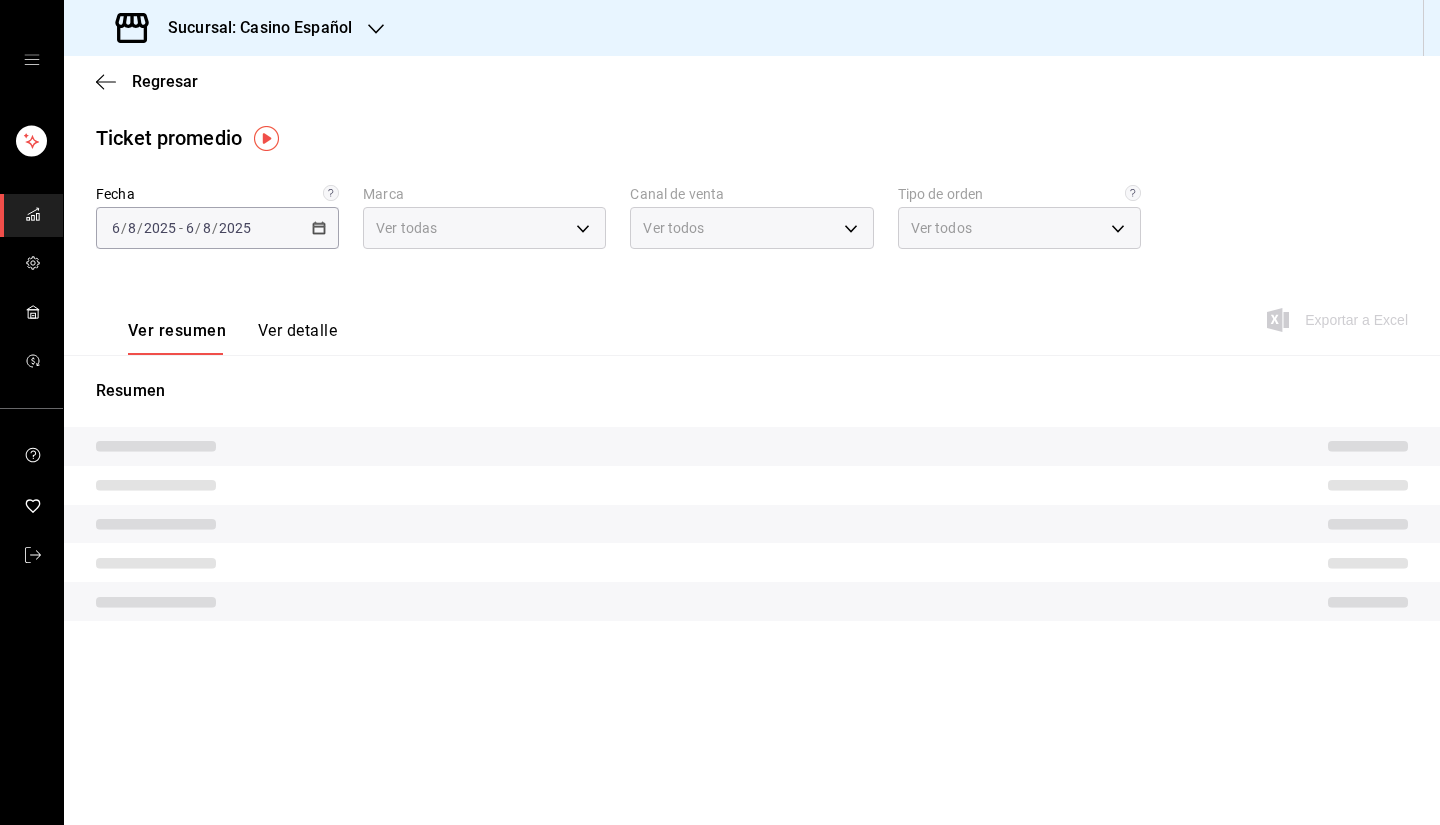 type on "fe06245a-8f86-4a5a-9f15-d6b16e0587cf" 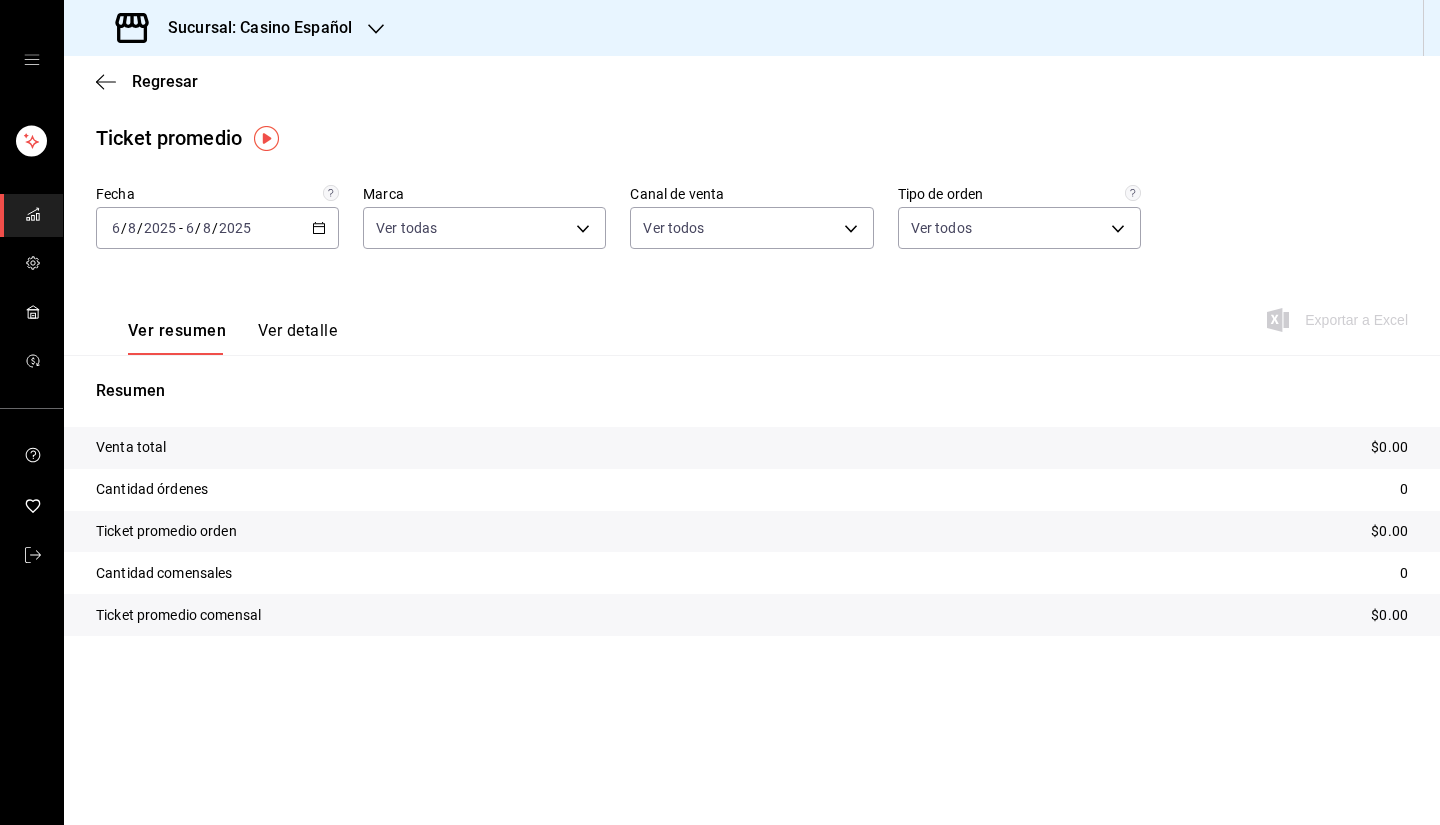 drag, startPoint x: 277, startPoint y: 210, endPoint x: 316, endPoint y: 231, distance: 44.294468 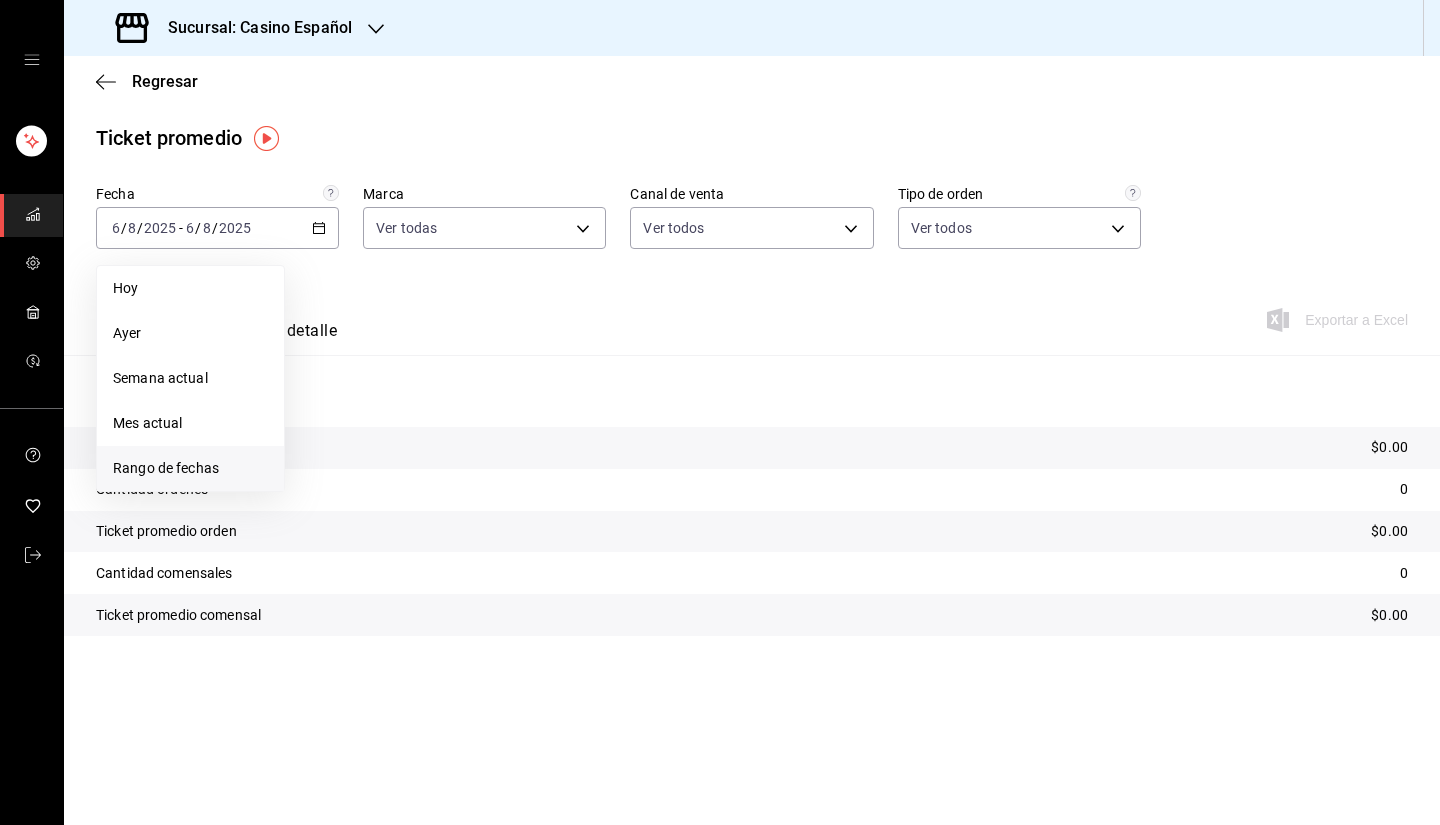 click on "Rango de fechas" at bounding box center [190, 468] 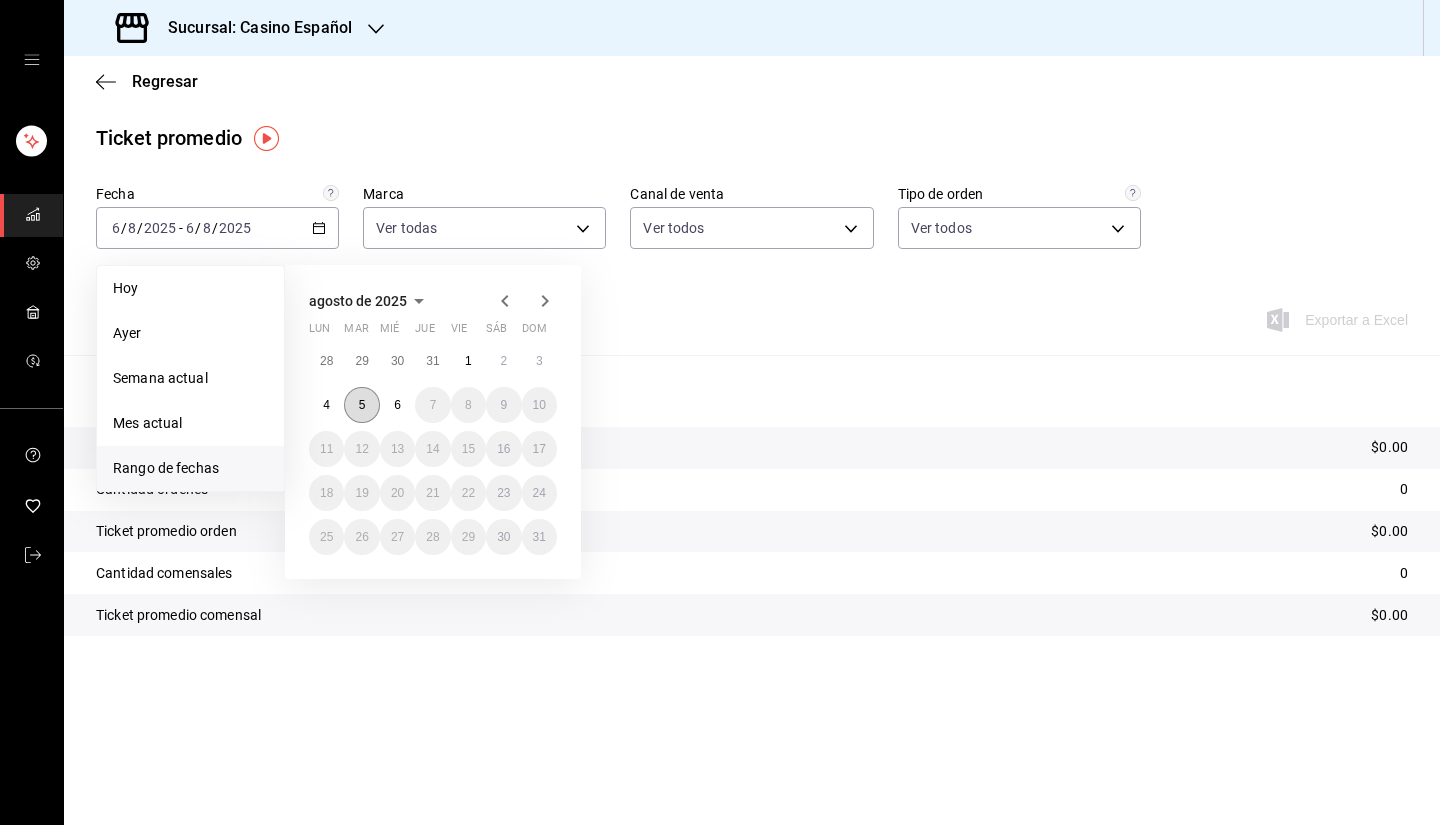 click on "5" at bounding box center [361, 405] 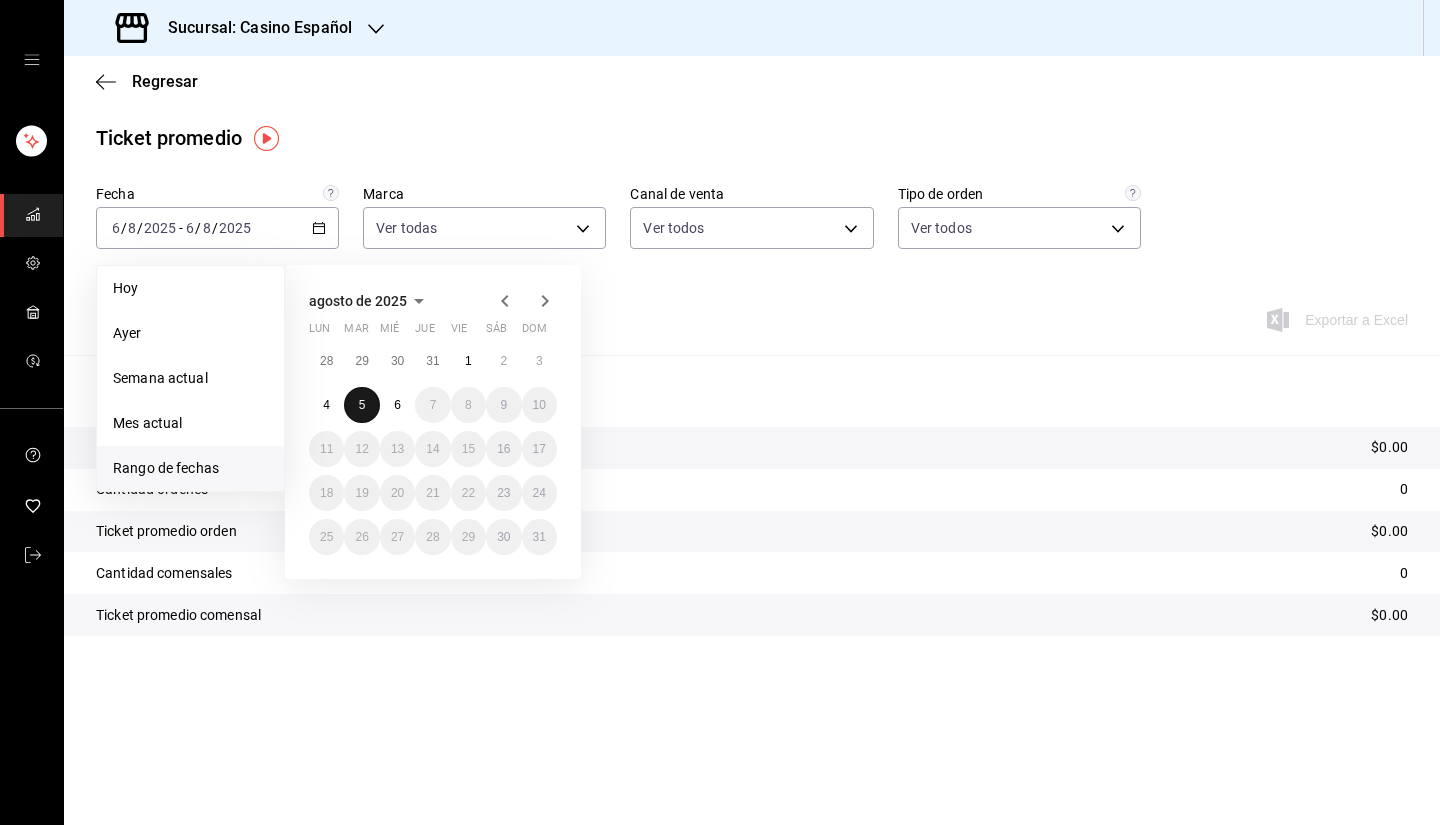 click on "5" at bounding box center (361, 405) 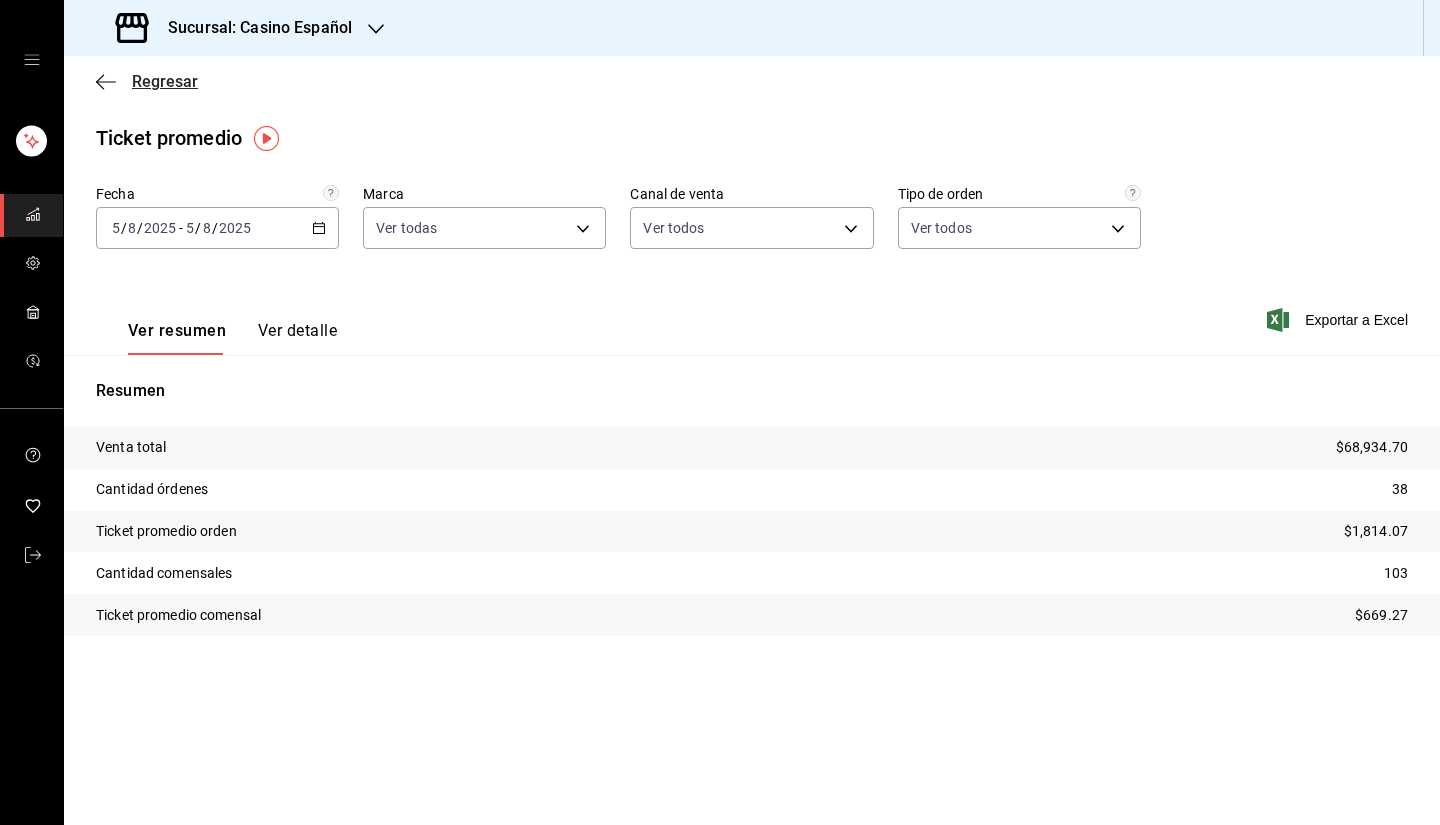 click on "Regresar" at bounding box center [165, 81] 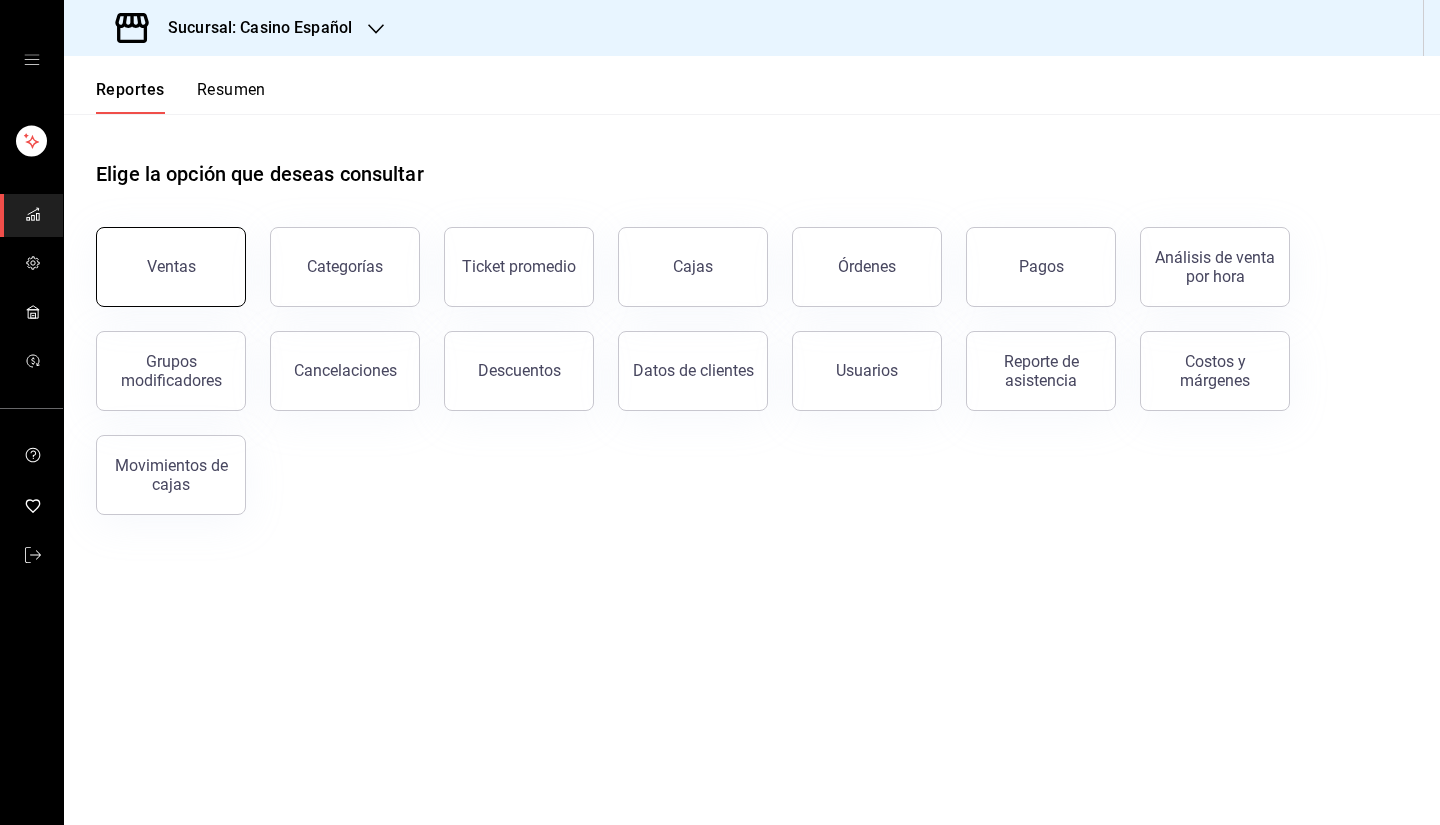 click on "Ventas" at bounding box center (171, 267) 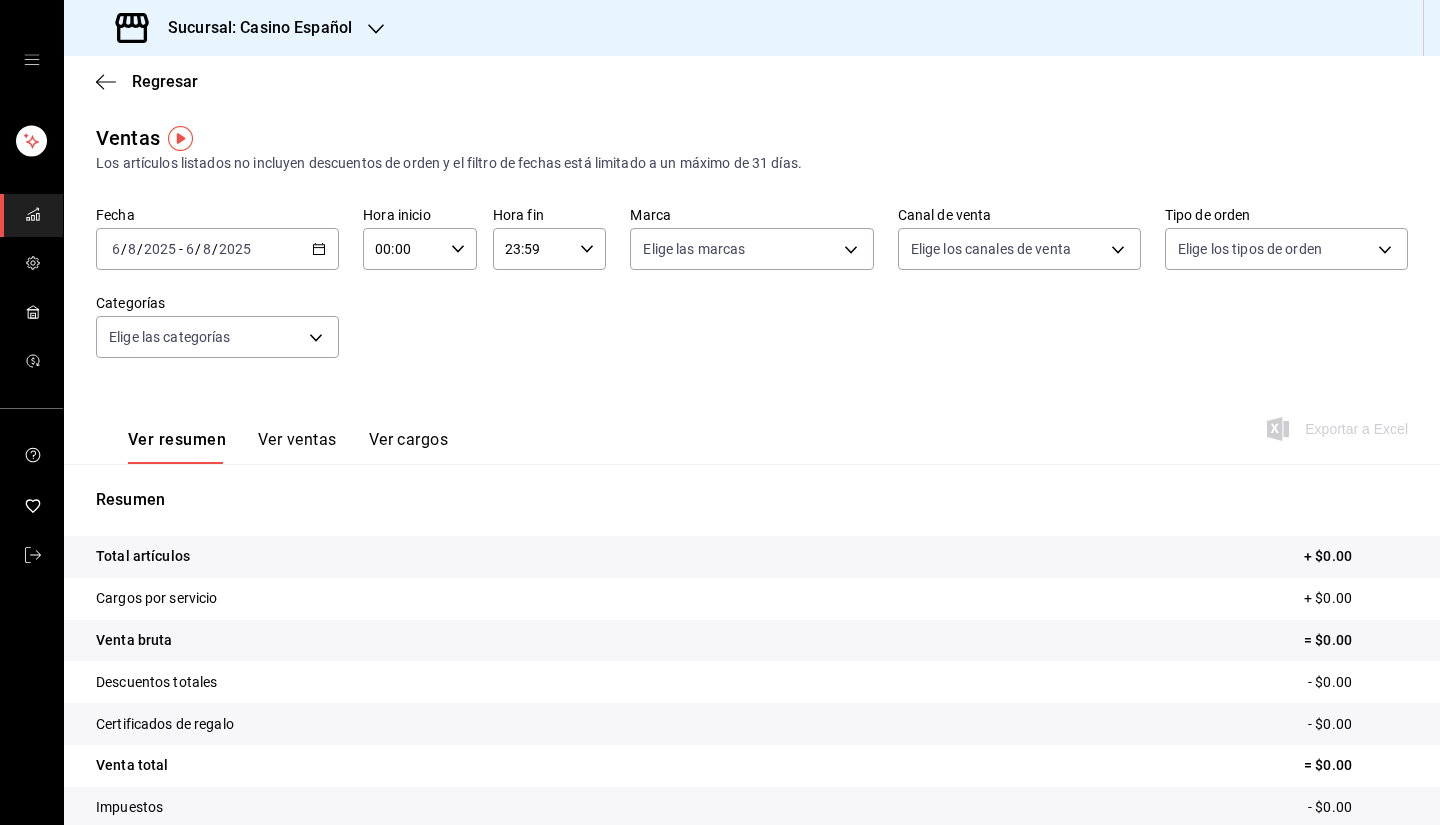 click on "2025-08-06 6 / 8 / 2025 - 2025-08-06 6 / 8 / 2025" at bounding box center [217, 249] 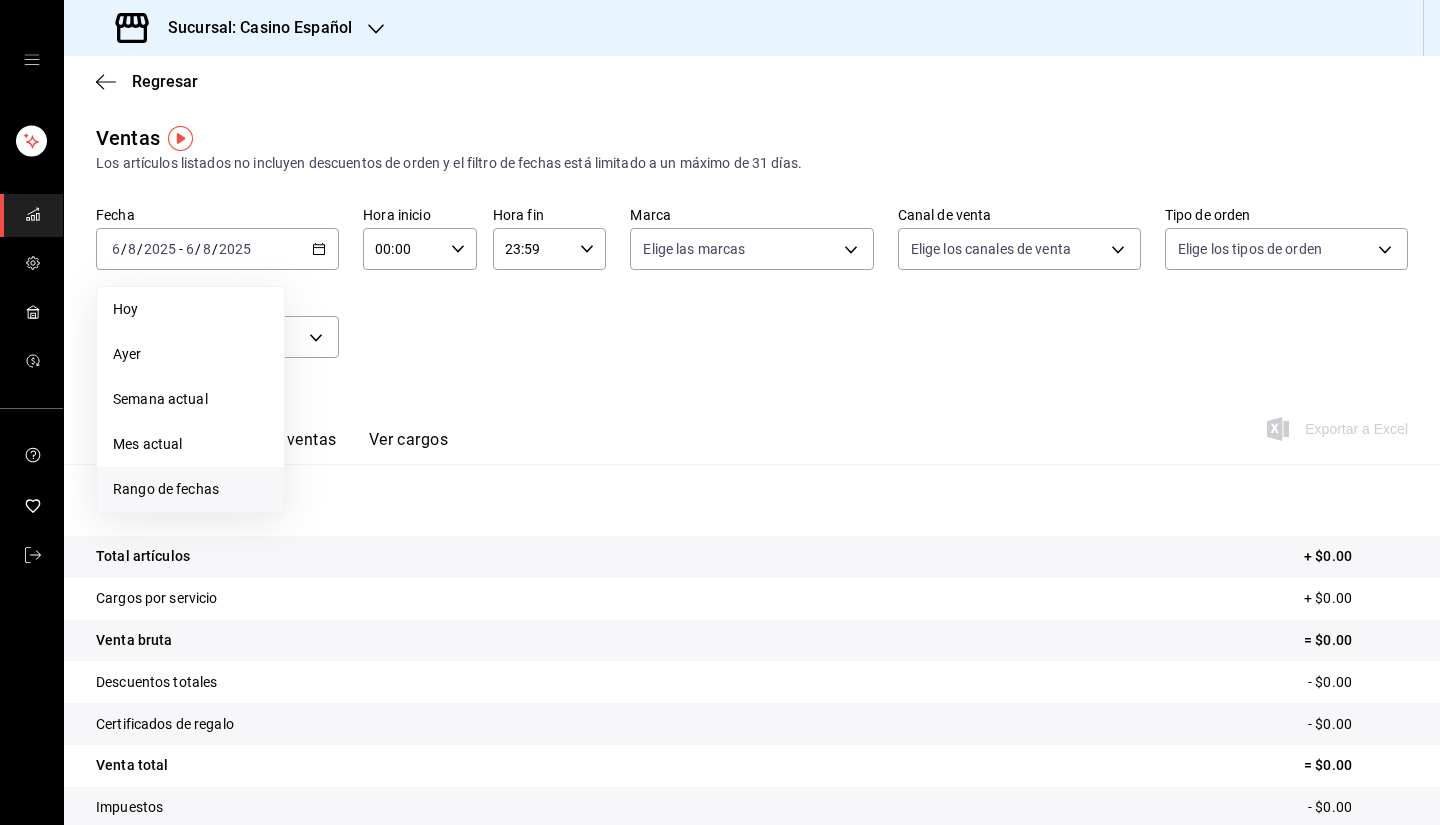 click on "Rango de fechas" at bounding box center [190, 489] 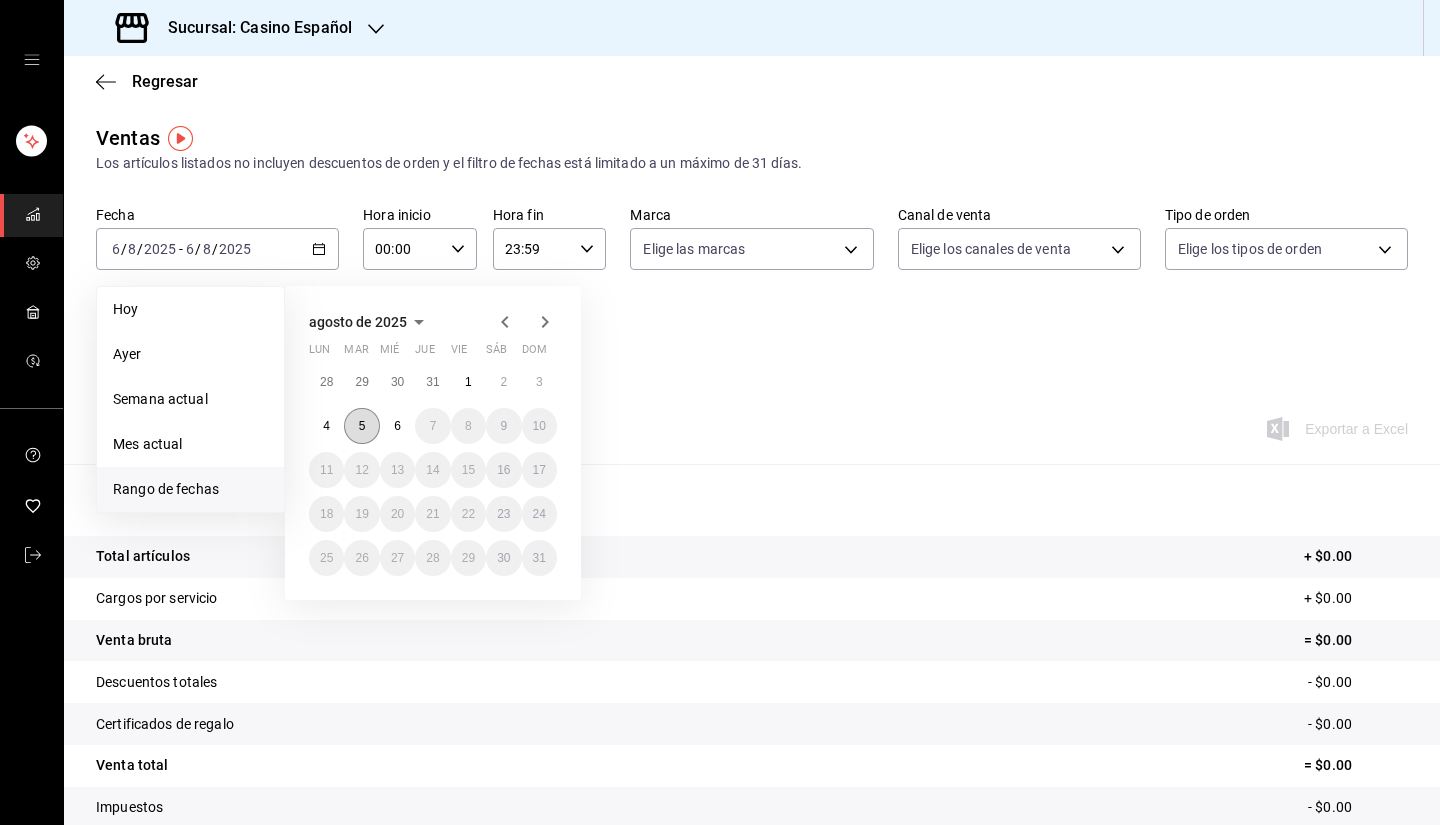 click on "5" at bounding box center (362, 426) 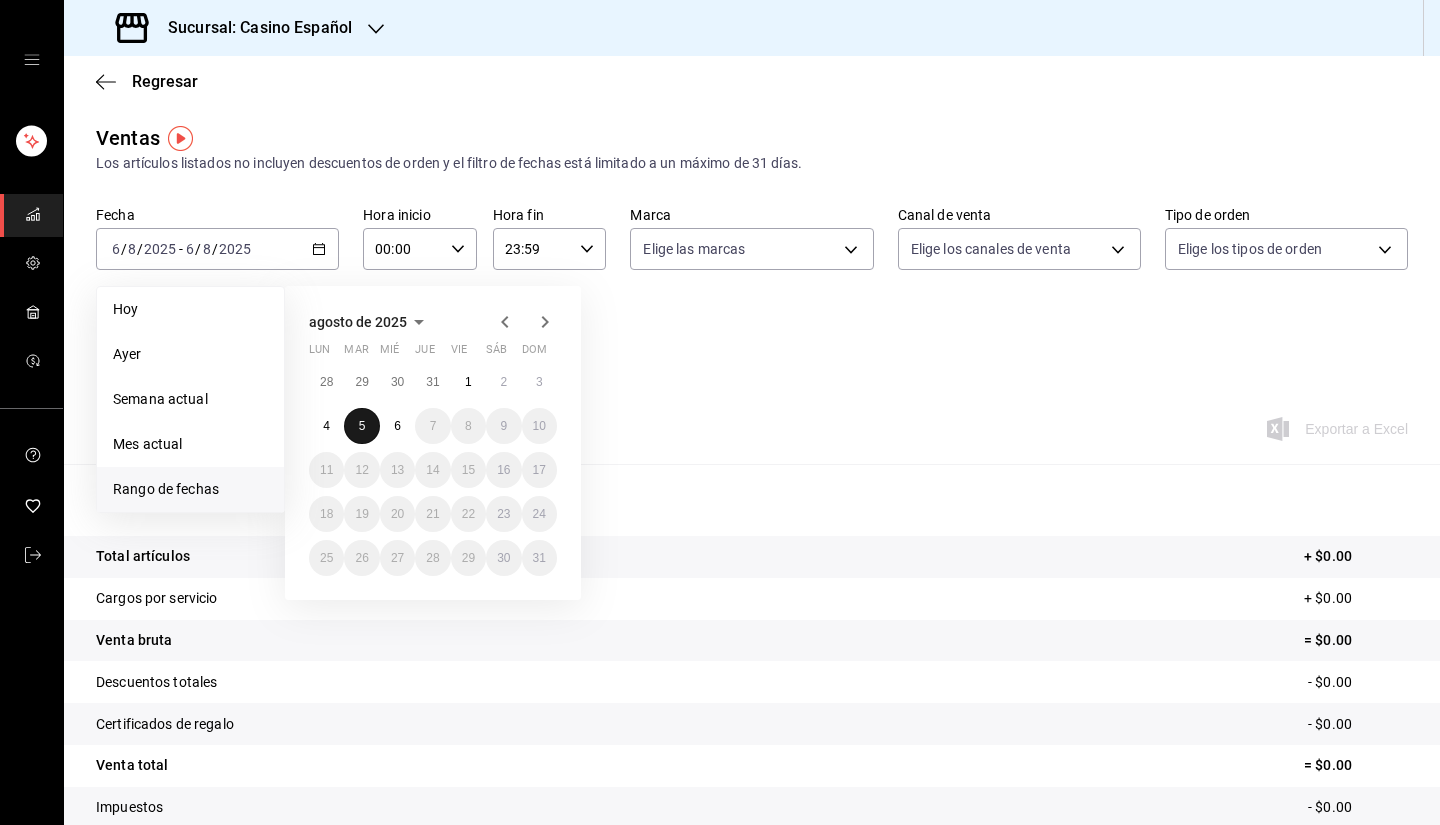 click on "5" at bounding box center [362, 426] 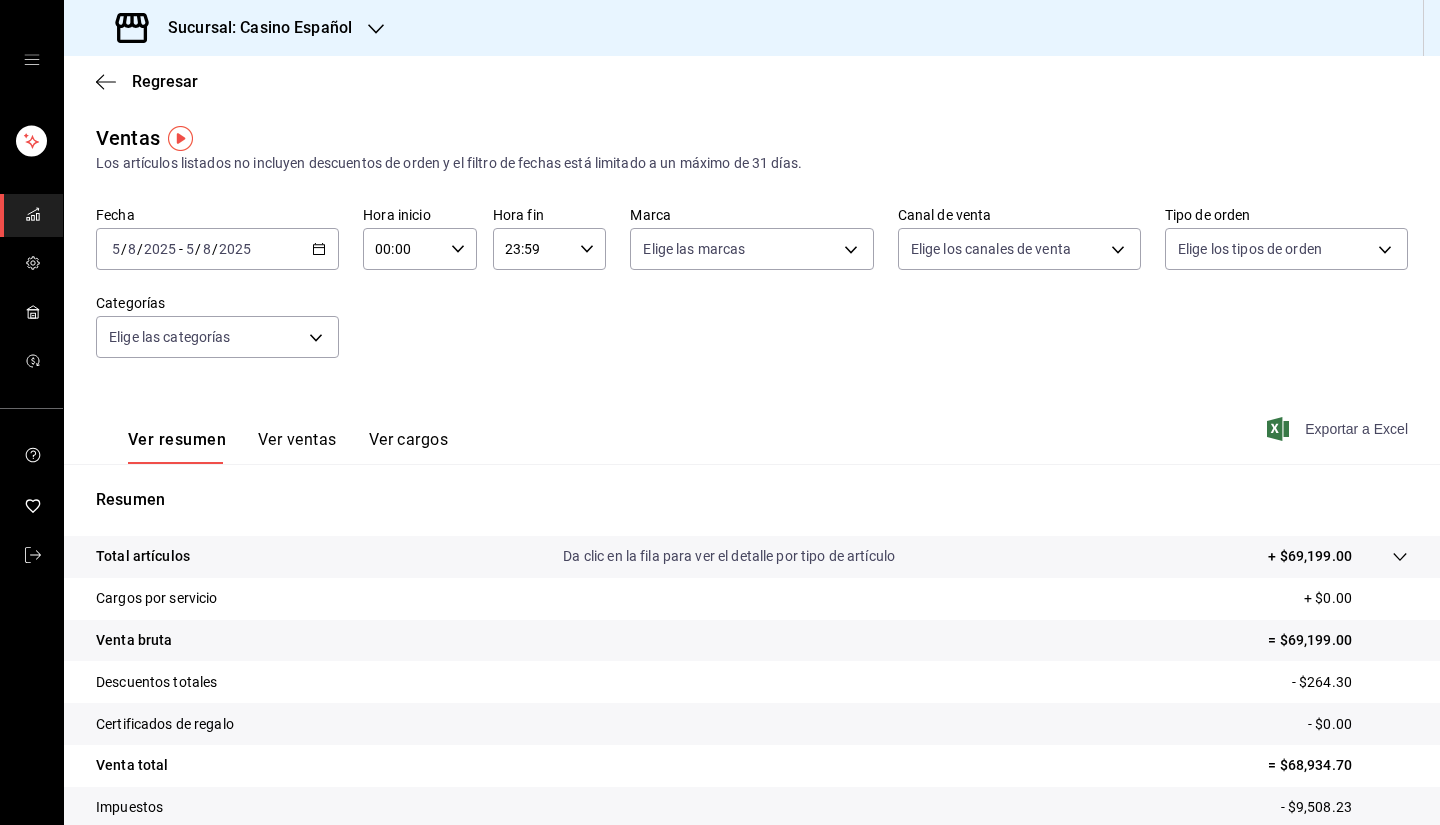 click on "Exportar a Excel" at bounding box center (1339, 429) 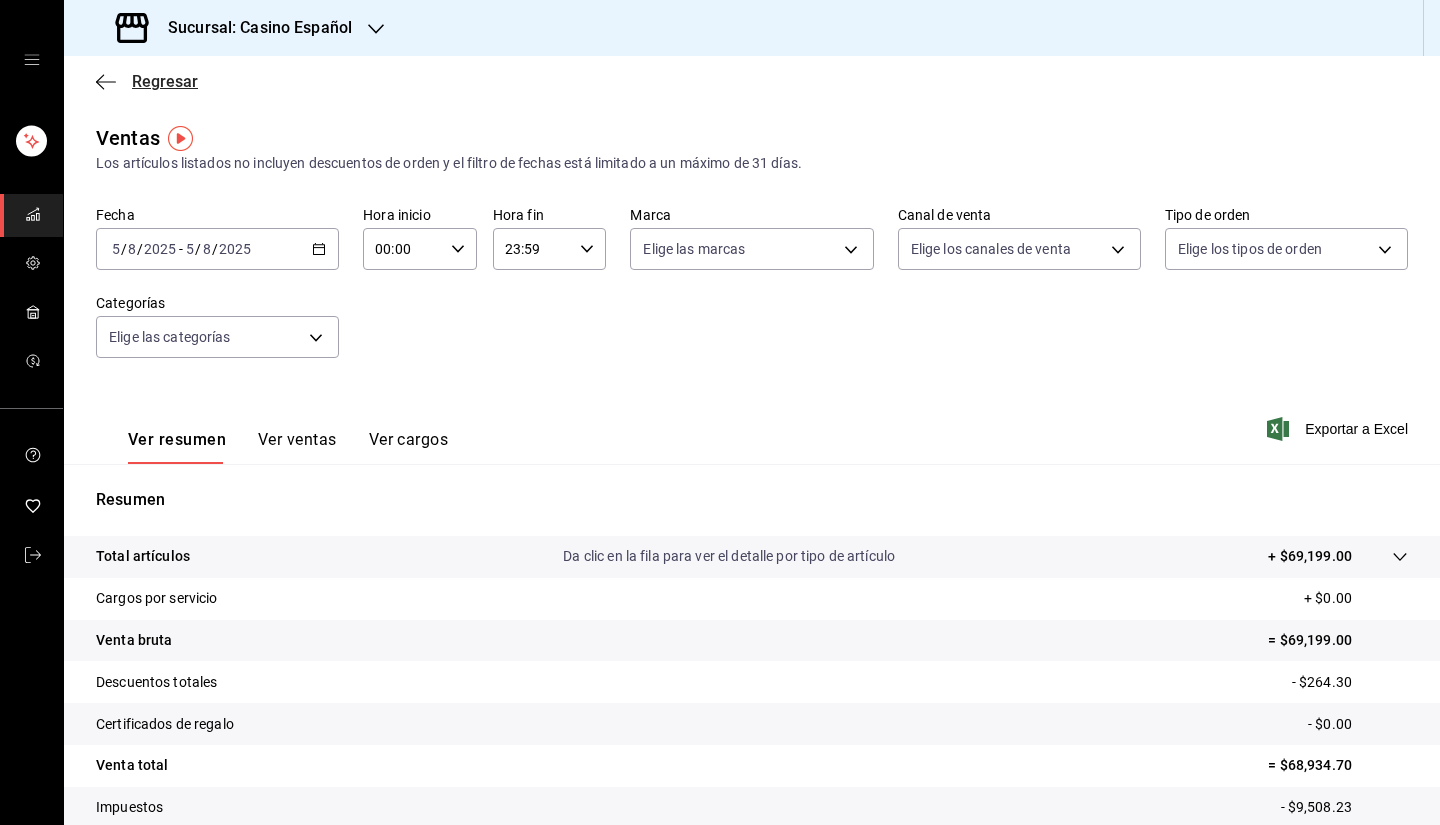 click on "Regresar" at bounding box center [165, 81] 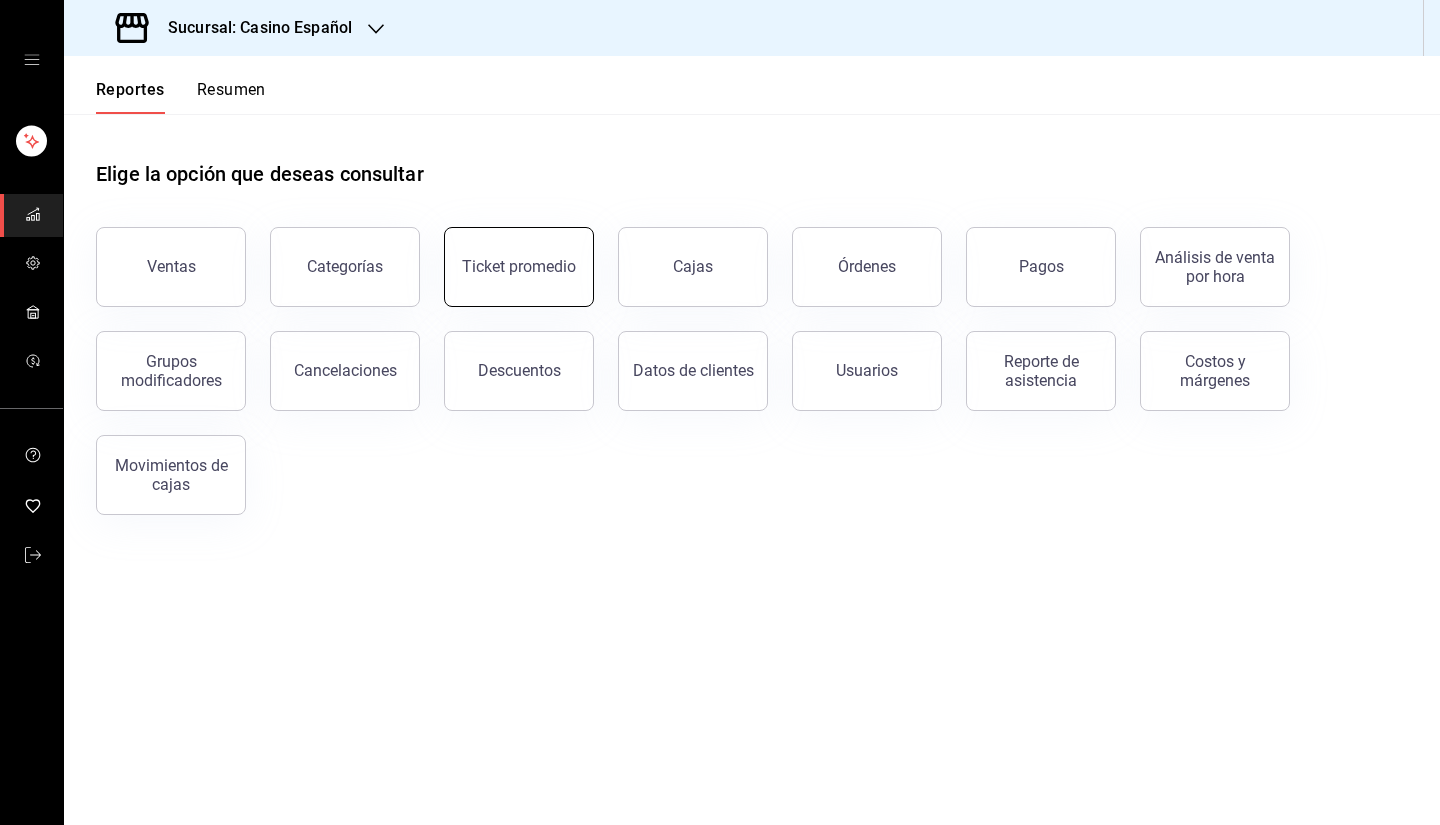 click on "Ticket promedio" at bounding box center [519, 266] 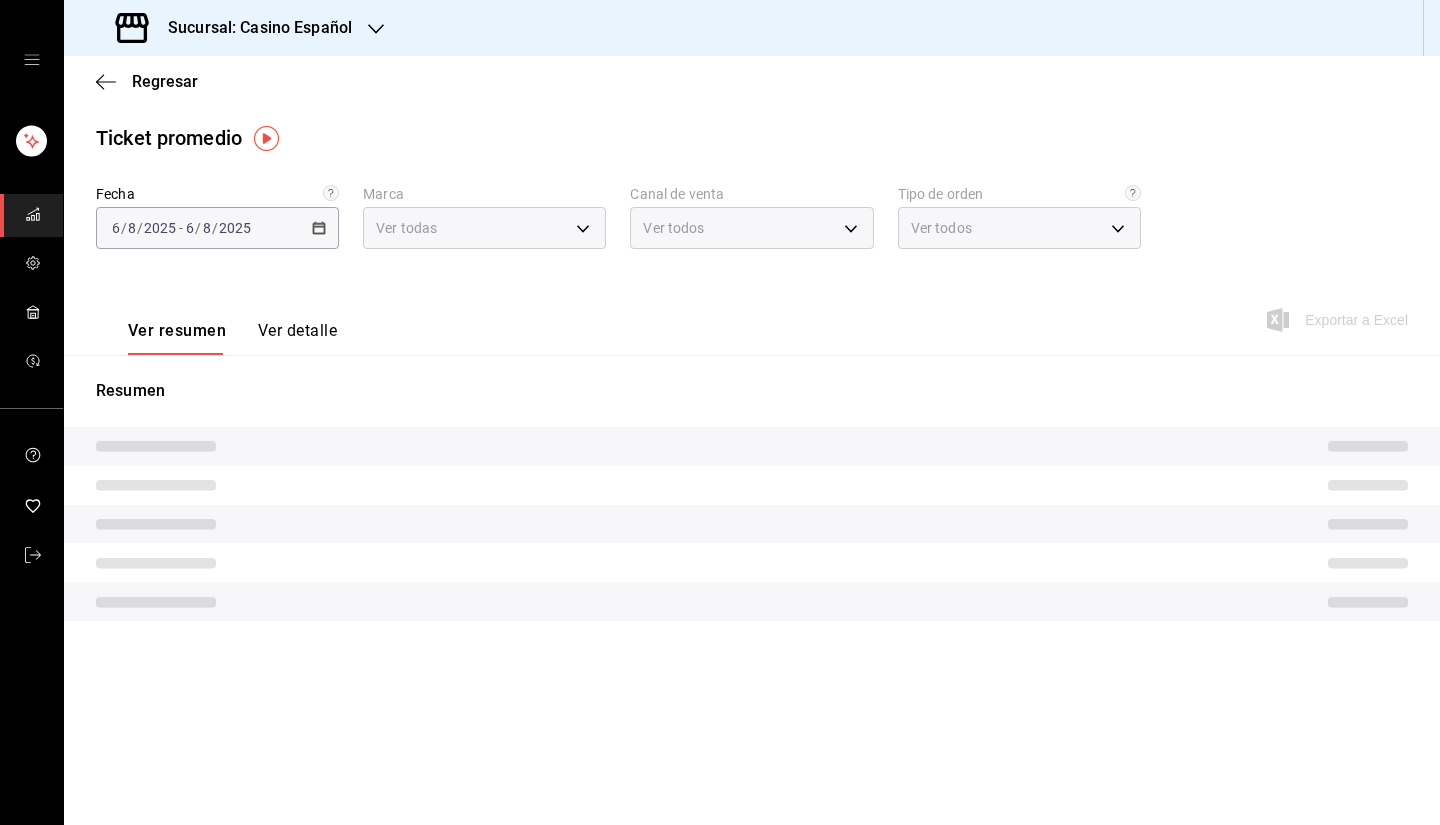 type on "fe06245a-8f86-4a5a-9f15-d6b16e0587cf" 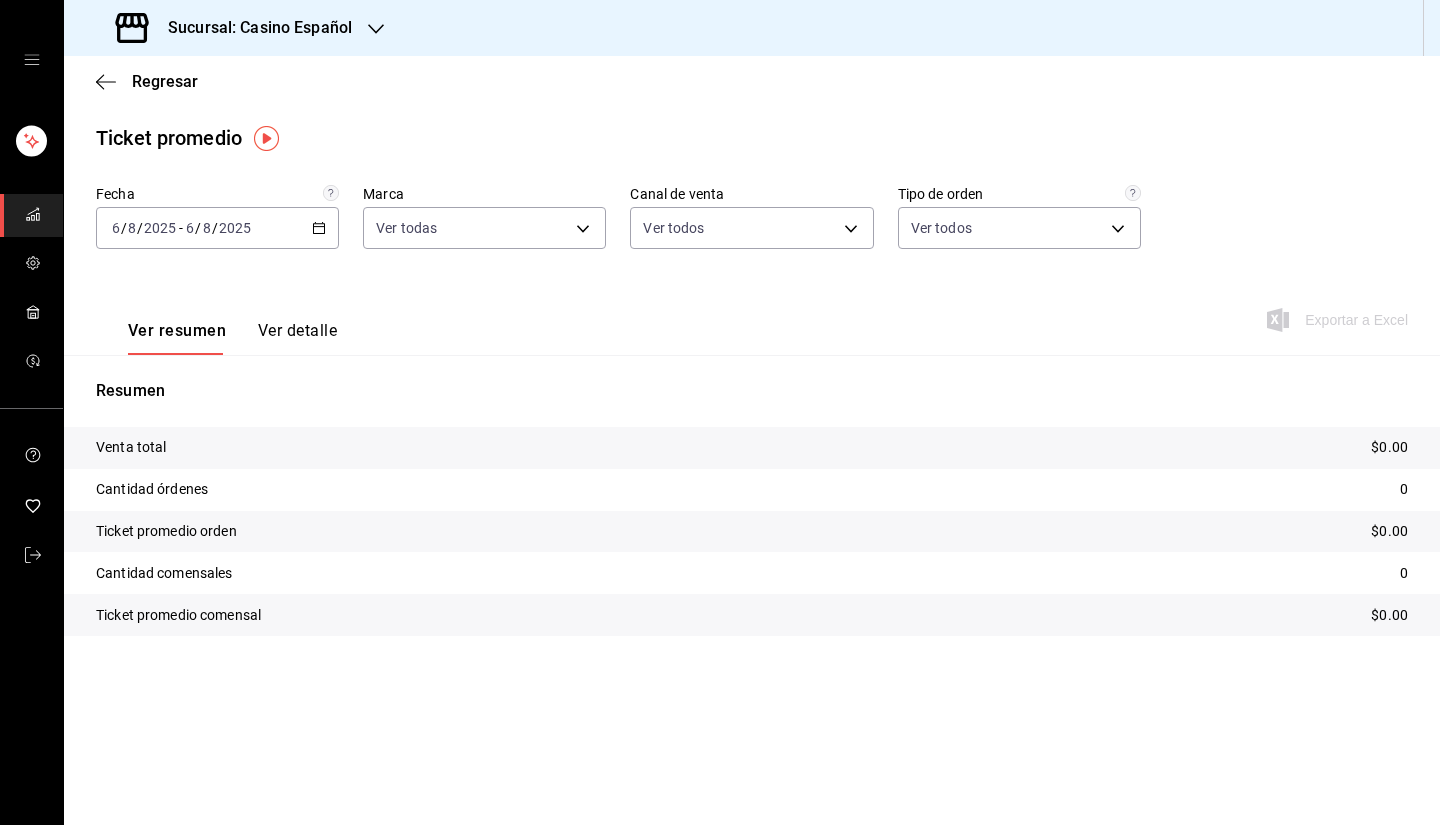 click on "2025-08-06 6 / 8 / 2025 - 2025-08-06 6 / 8 / 2025" at bounding box center (217, 228) 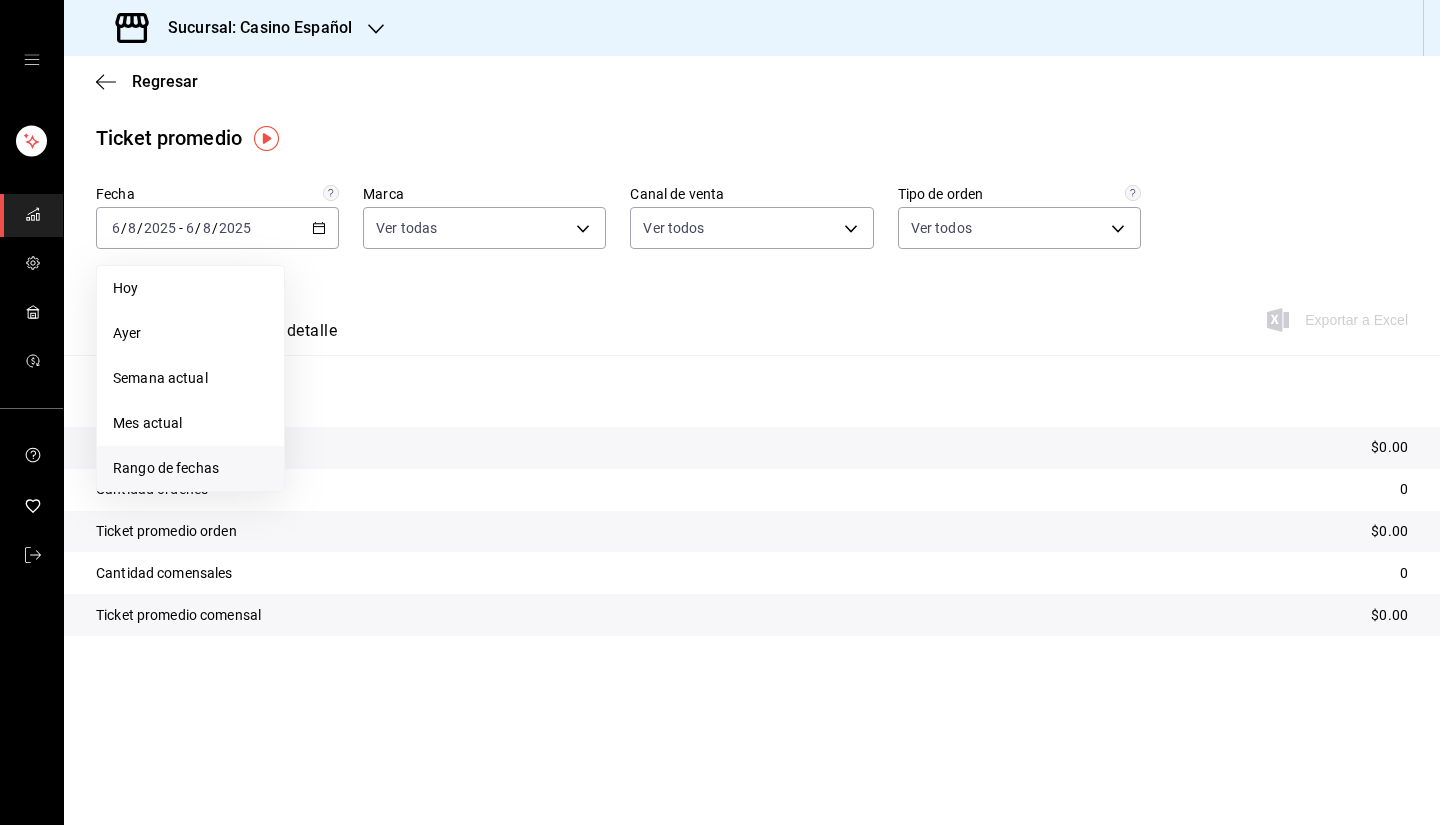 click on "Rango de fechas" at bounding box center (190, 468) 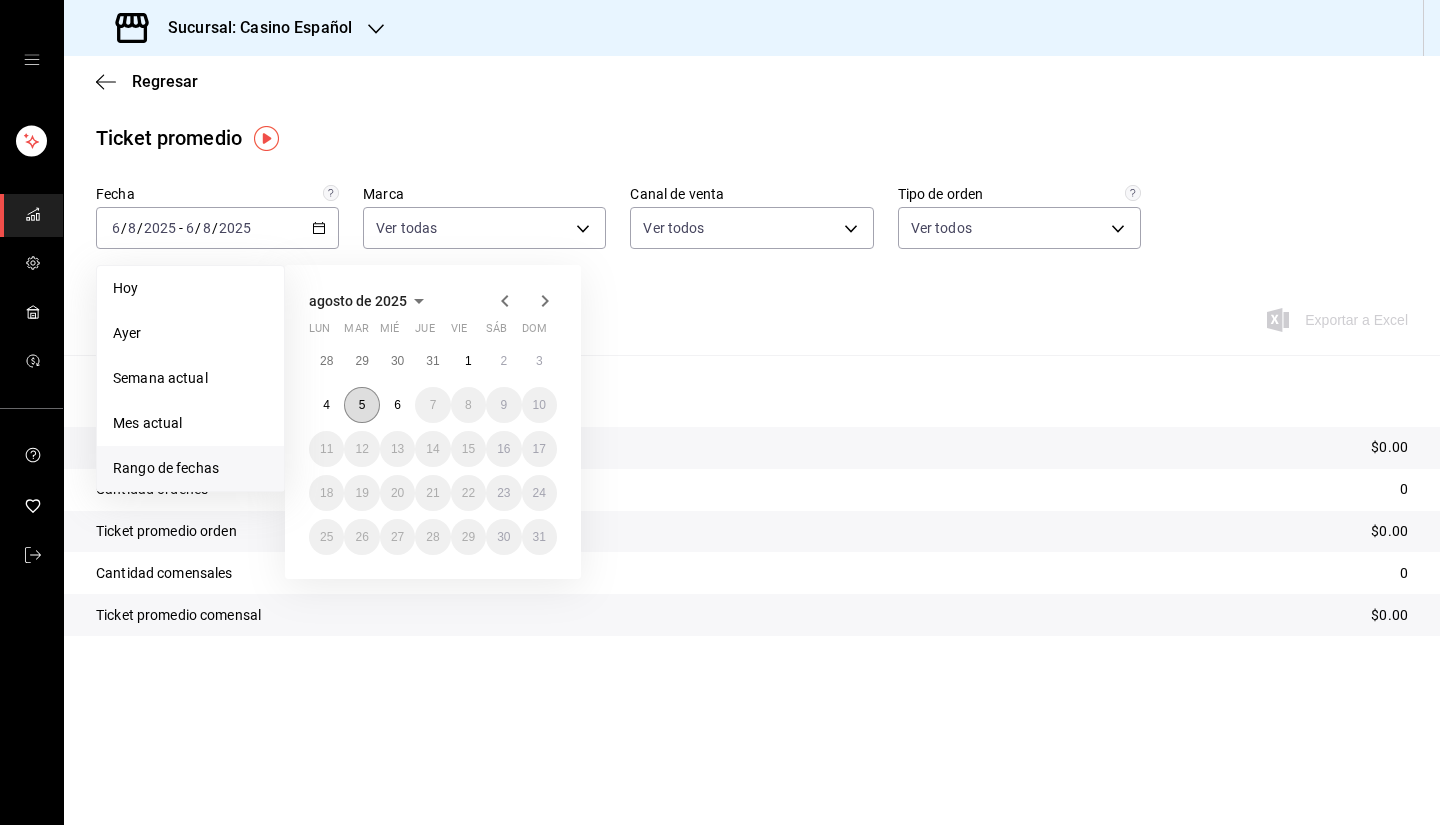 click on "5" at bounding box center (361, 405) 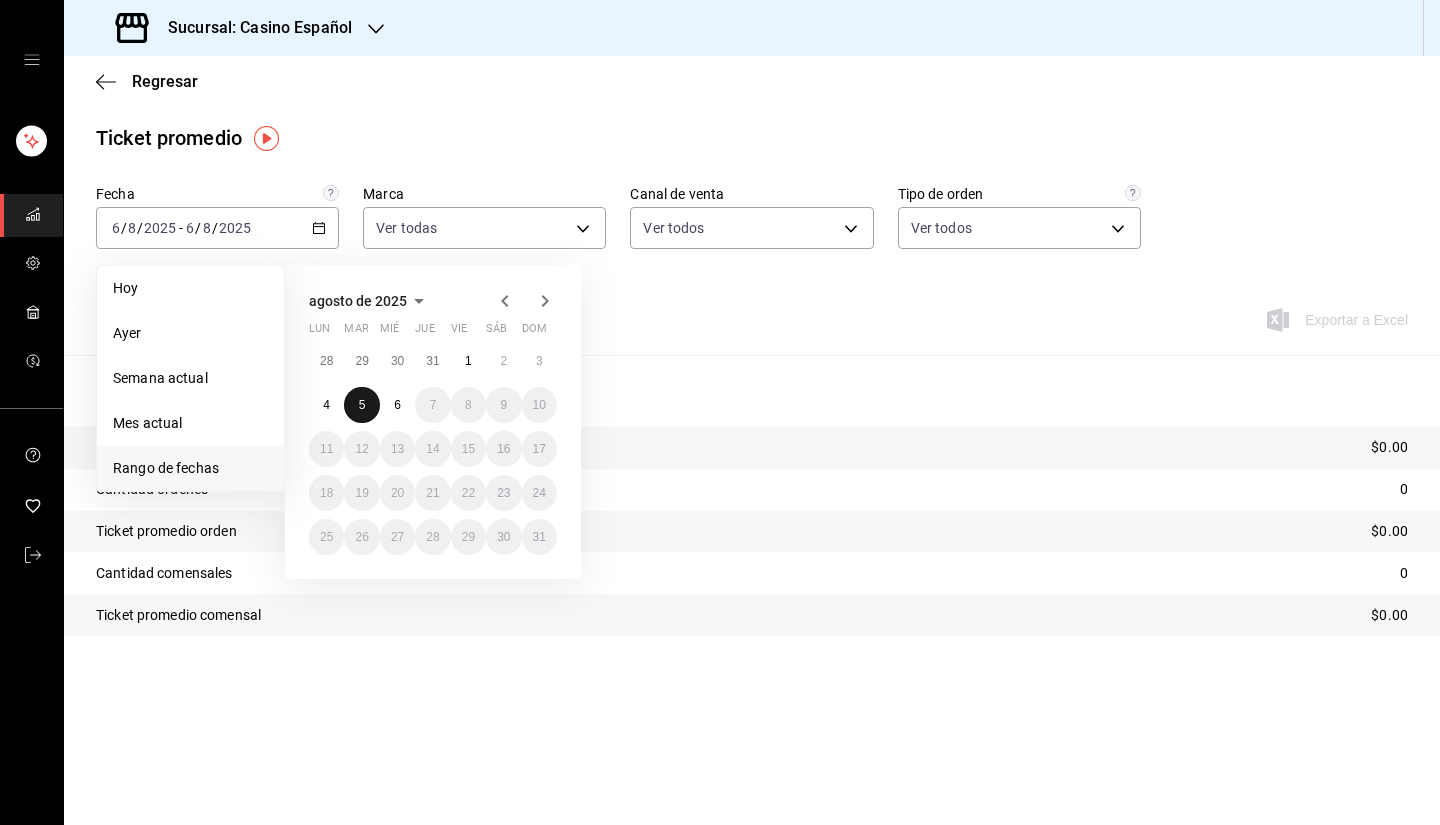 click on "5" at bounding box center [361, 405] 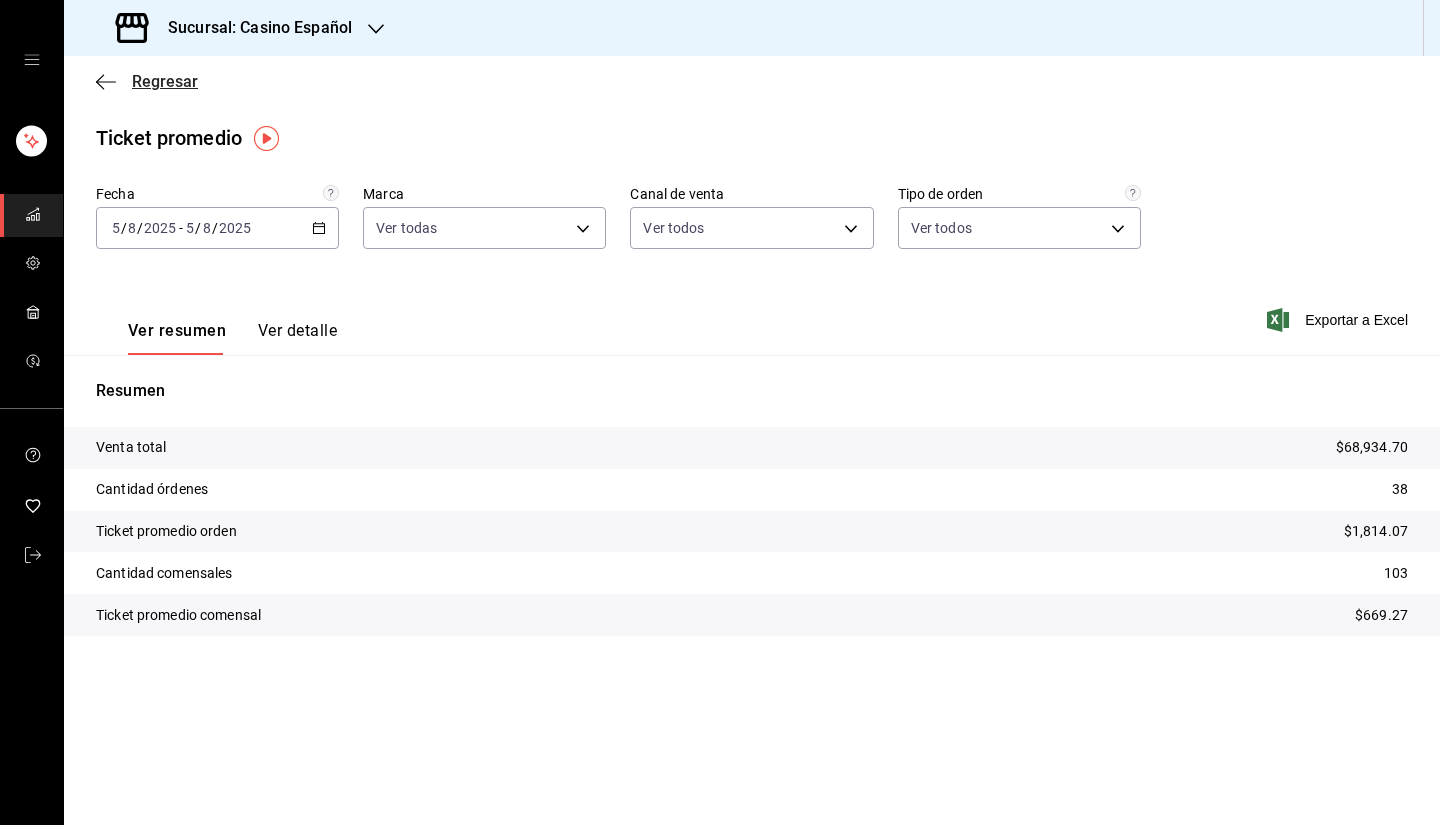 click on "Regresar" at bounding box center [165, 81] 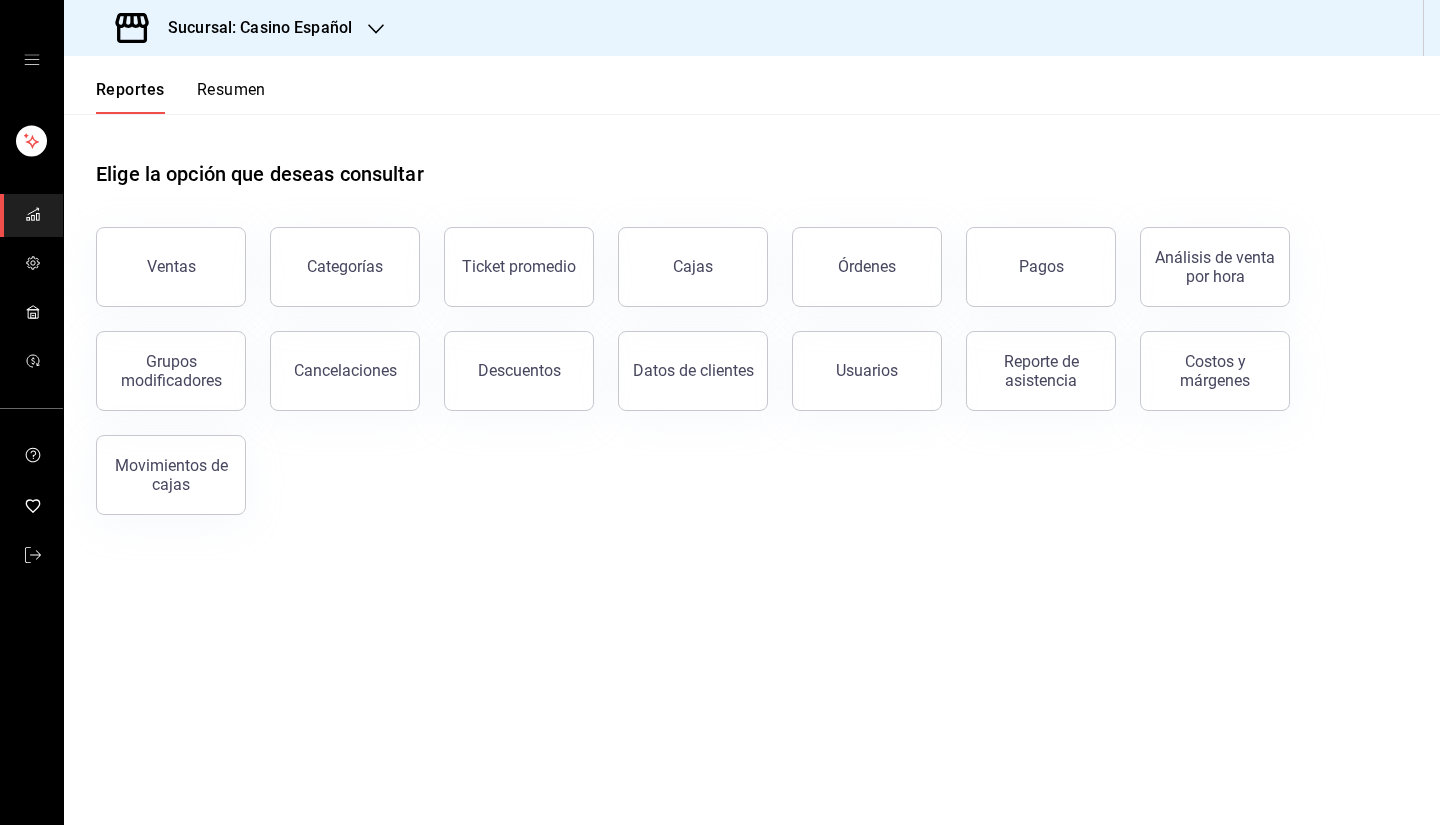 click on "Sucursal: Casino Español" at bounding box center [252, 28] 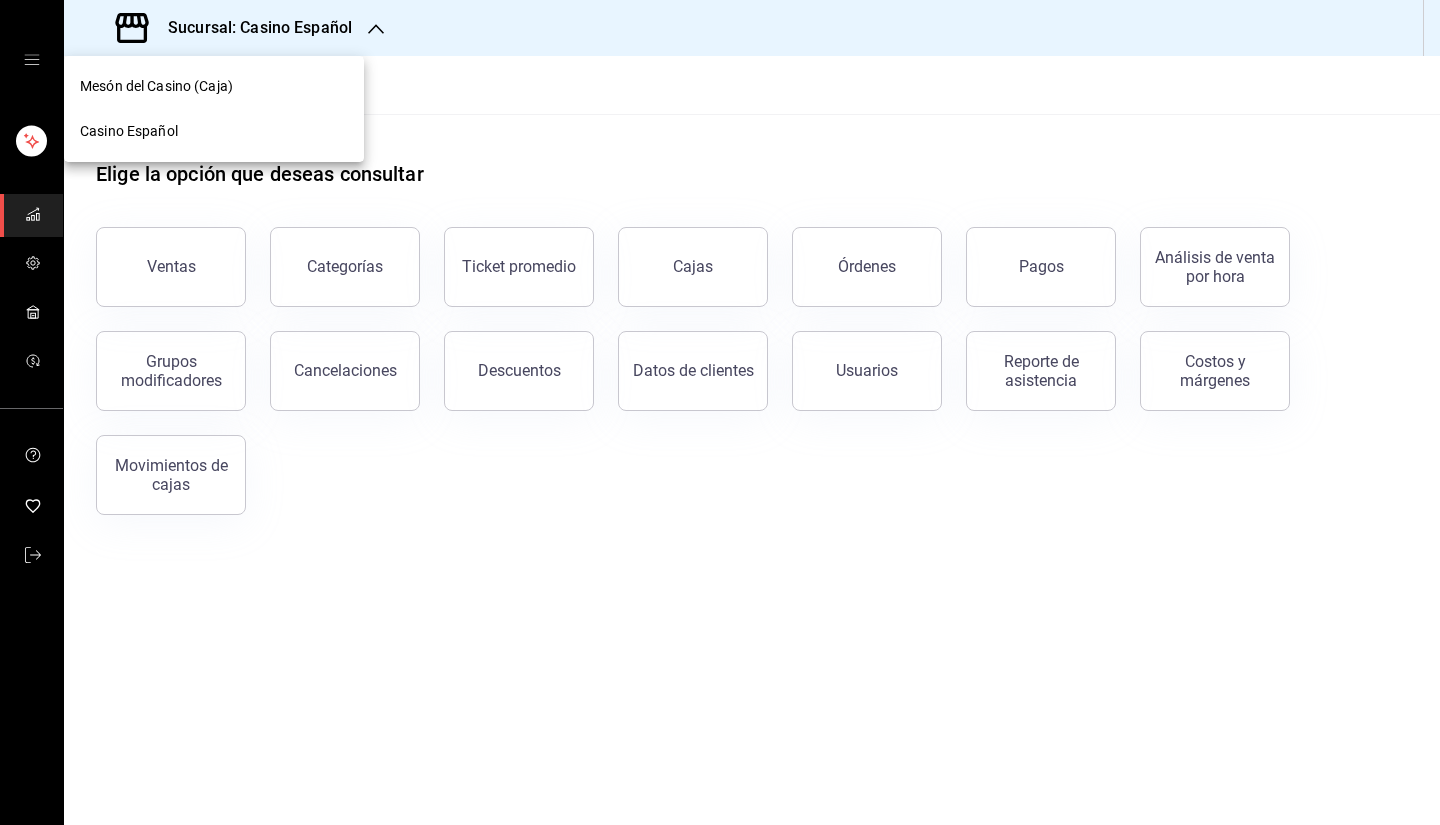 click on "Mesón del Casino (Caja)" at bounding box center [214, 86] 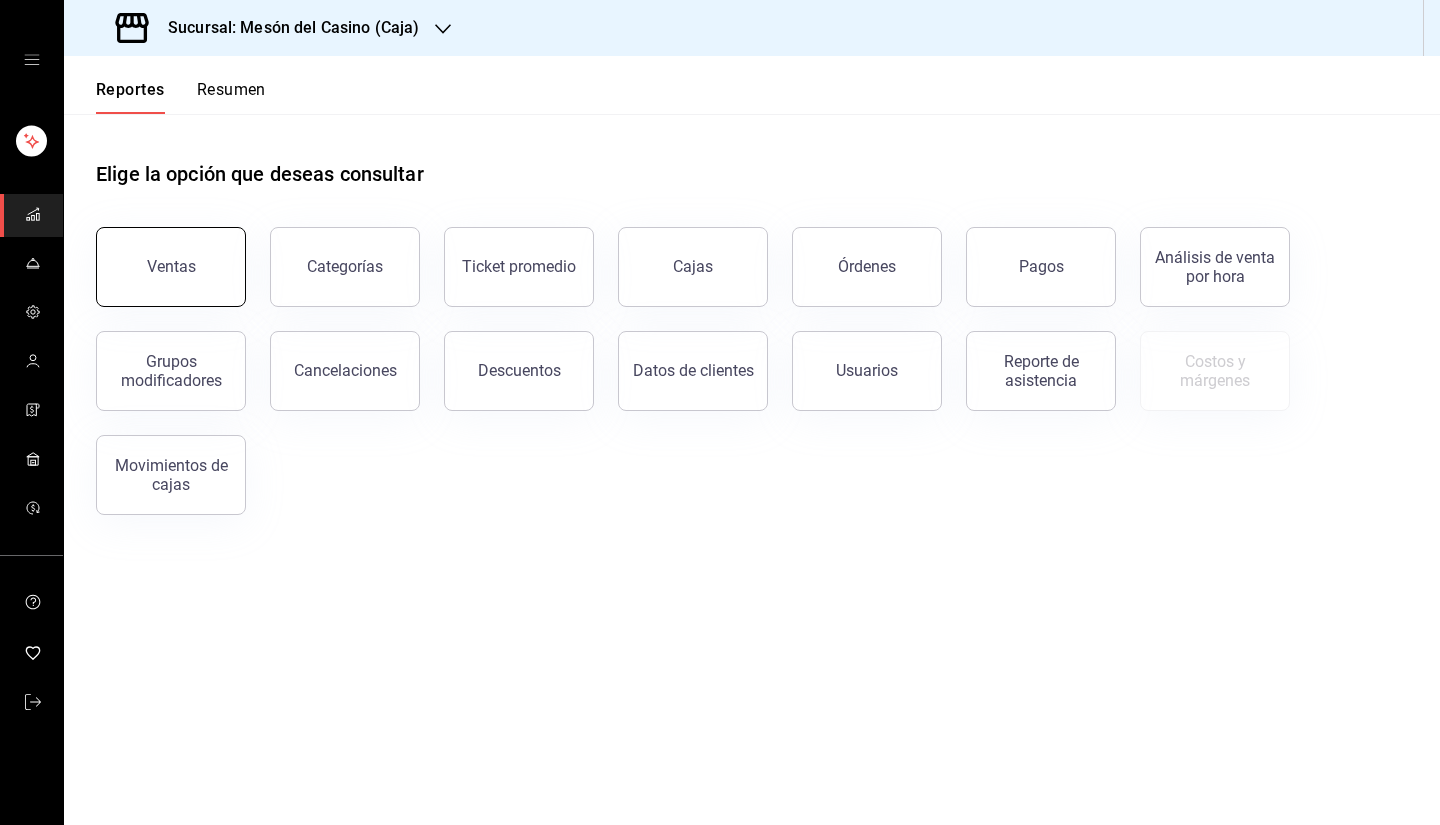 click on "Ventas" at bounding box center [171, 267] 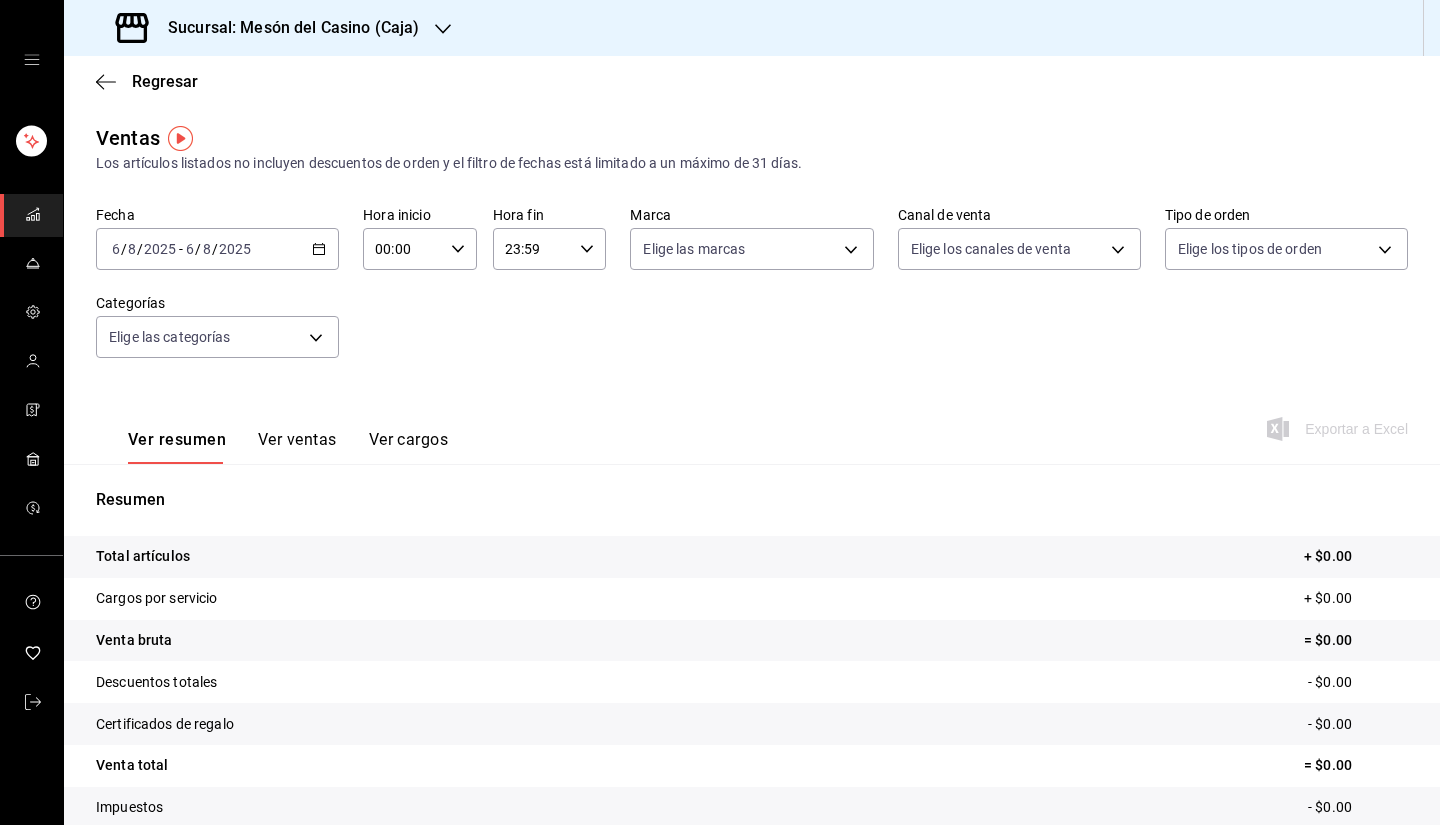 click on "2025-08-06 6 / 8 / 2025 - 2025-08-06 6 / 8 / 2025" at bounding box center [217, 249] 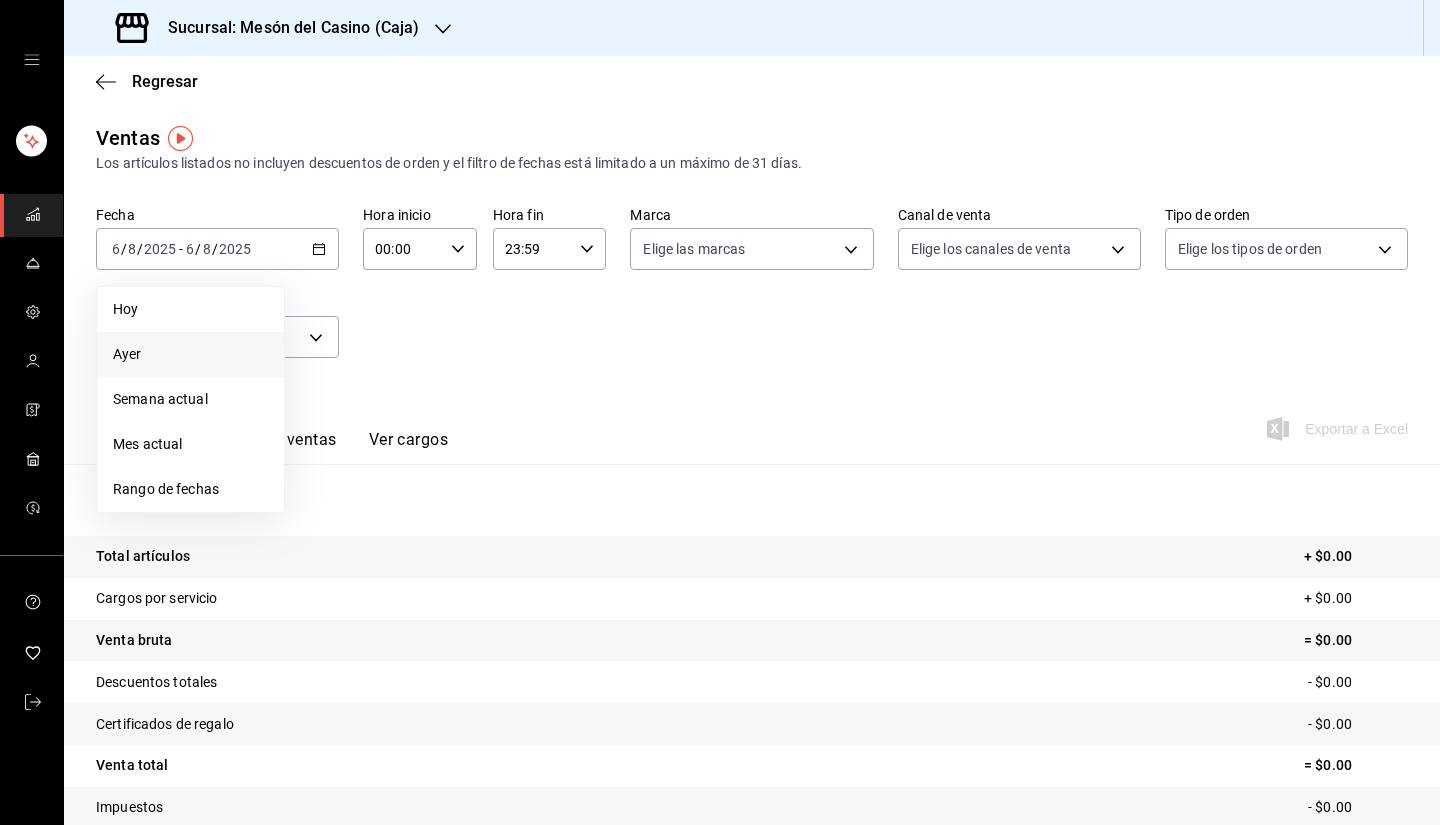 click on "Ayer" at bounding box center (190, 354) 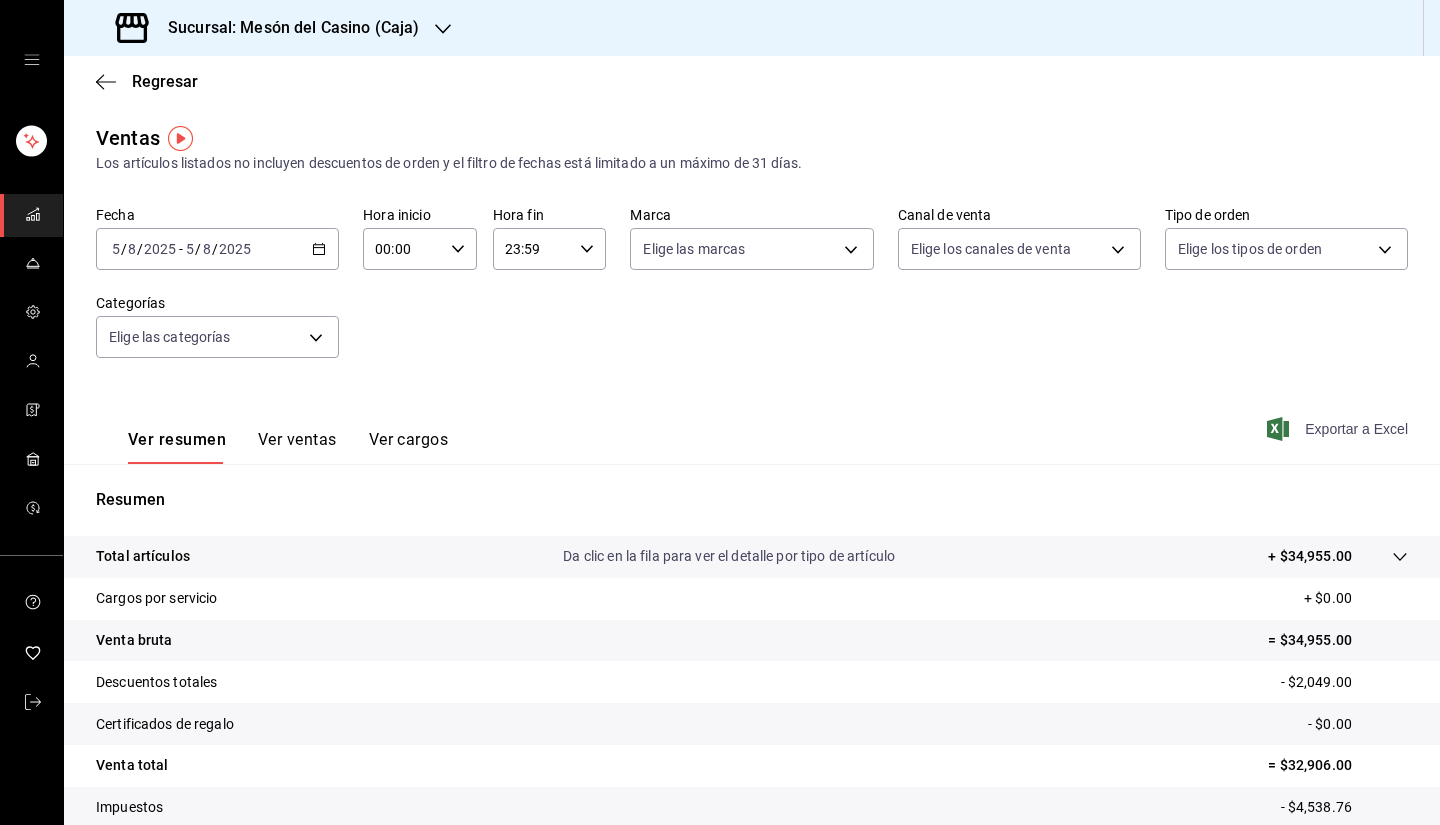 click on "Exportar a Excel" at bounding box center (1339, 429) 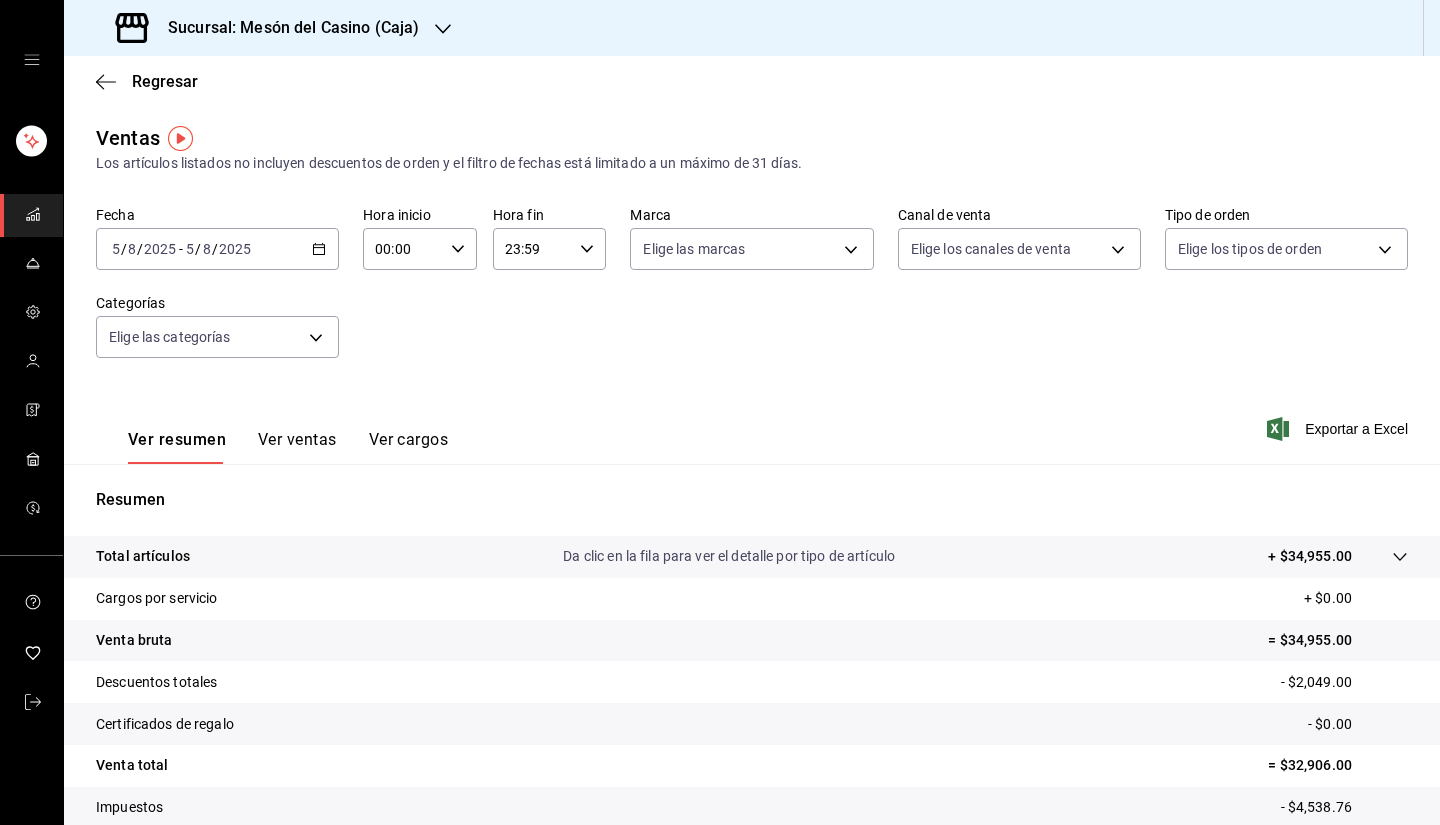click on "Regresar" at bounding box center (752, 81) 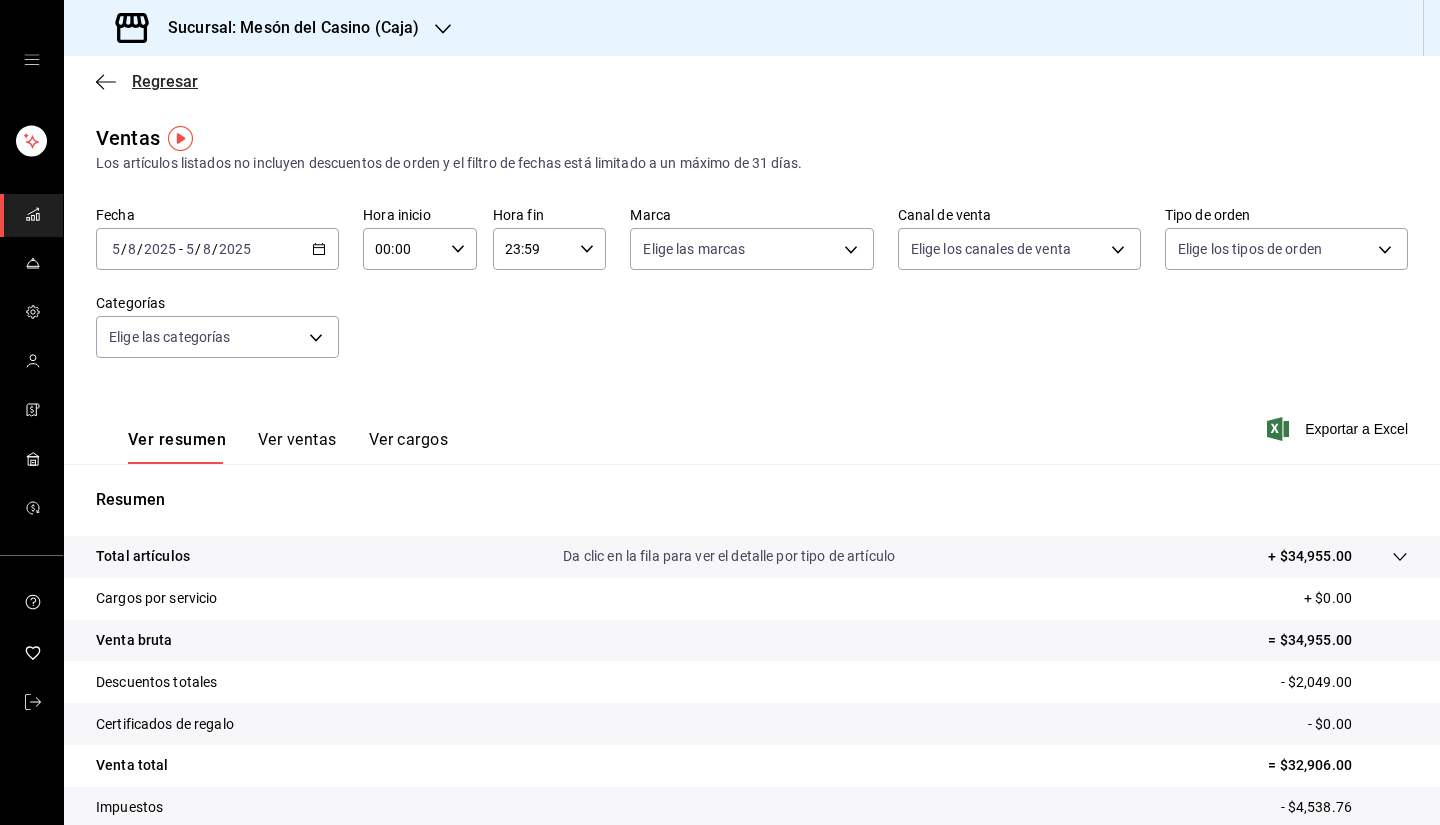click on "Regresar" at bounding box center [165, 81] 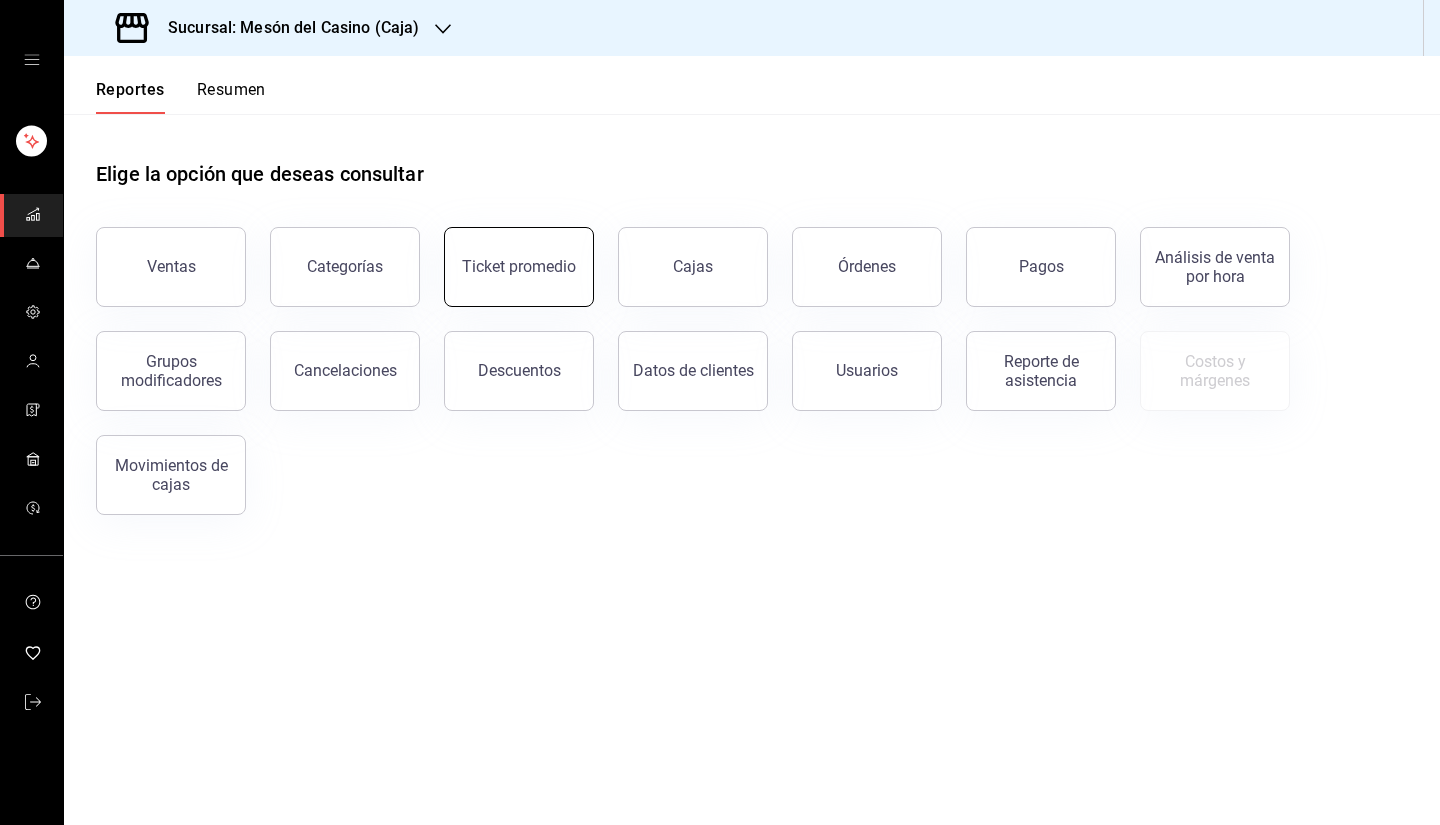 click on "Ticket promedio" at bounding box center (519, 267) 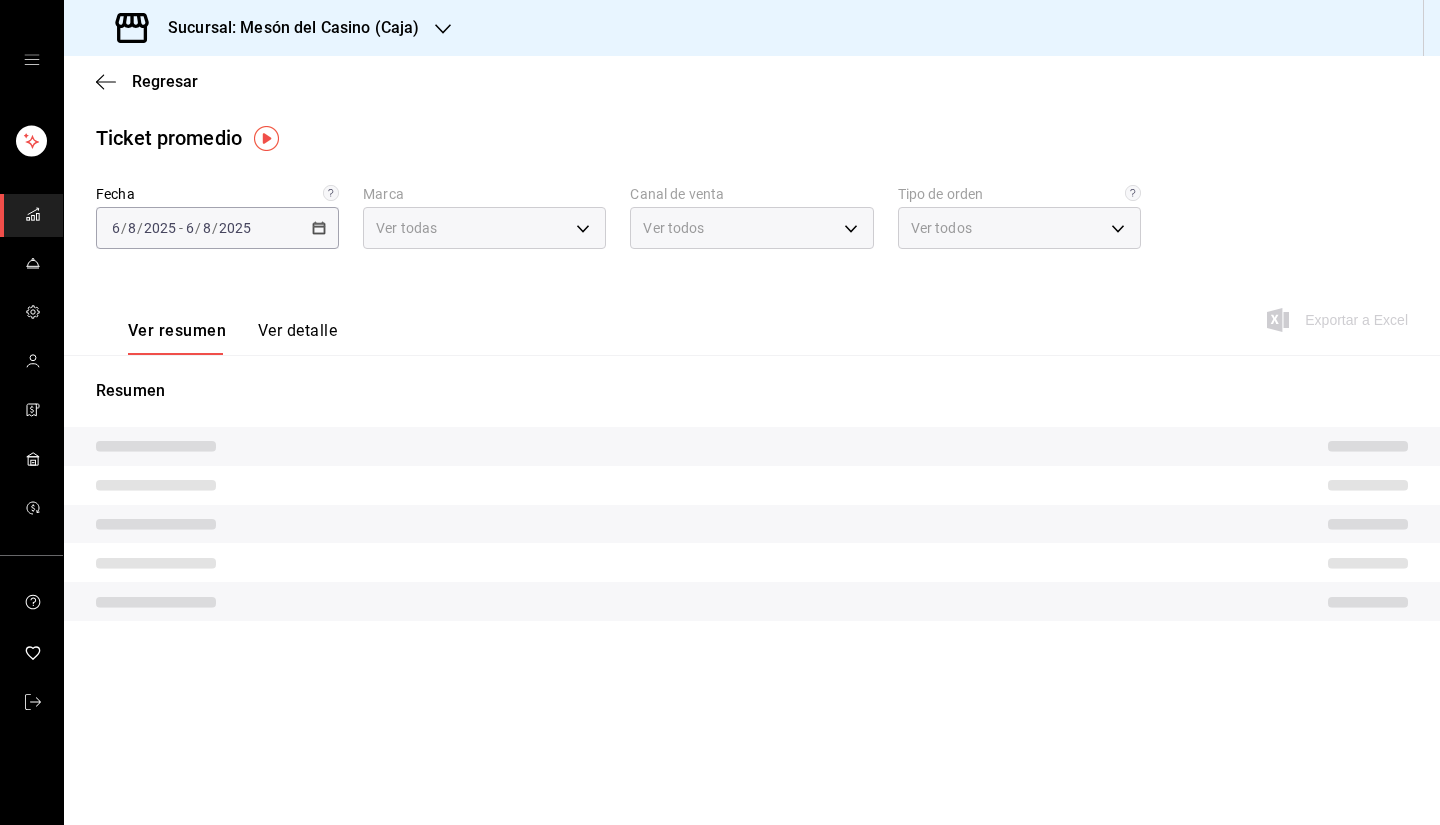 type on "4603dd64-1059-46d7-8fb0-b889588889d5" 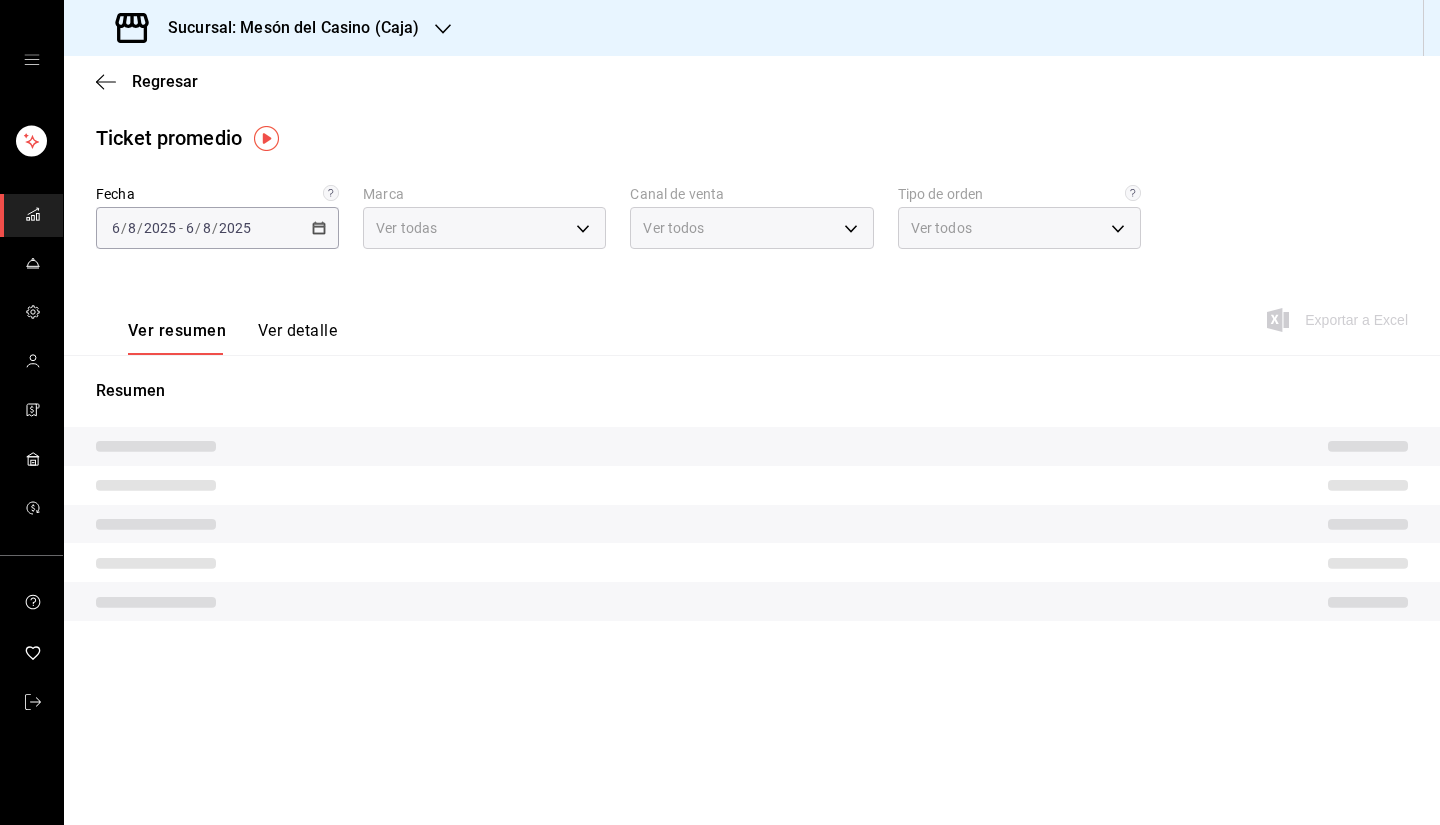 type on "PARROT,UBER_EATS,RAPPI,DIDI_FOOD,ONLINE" 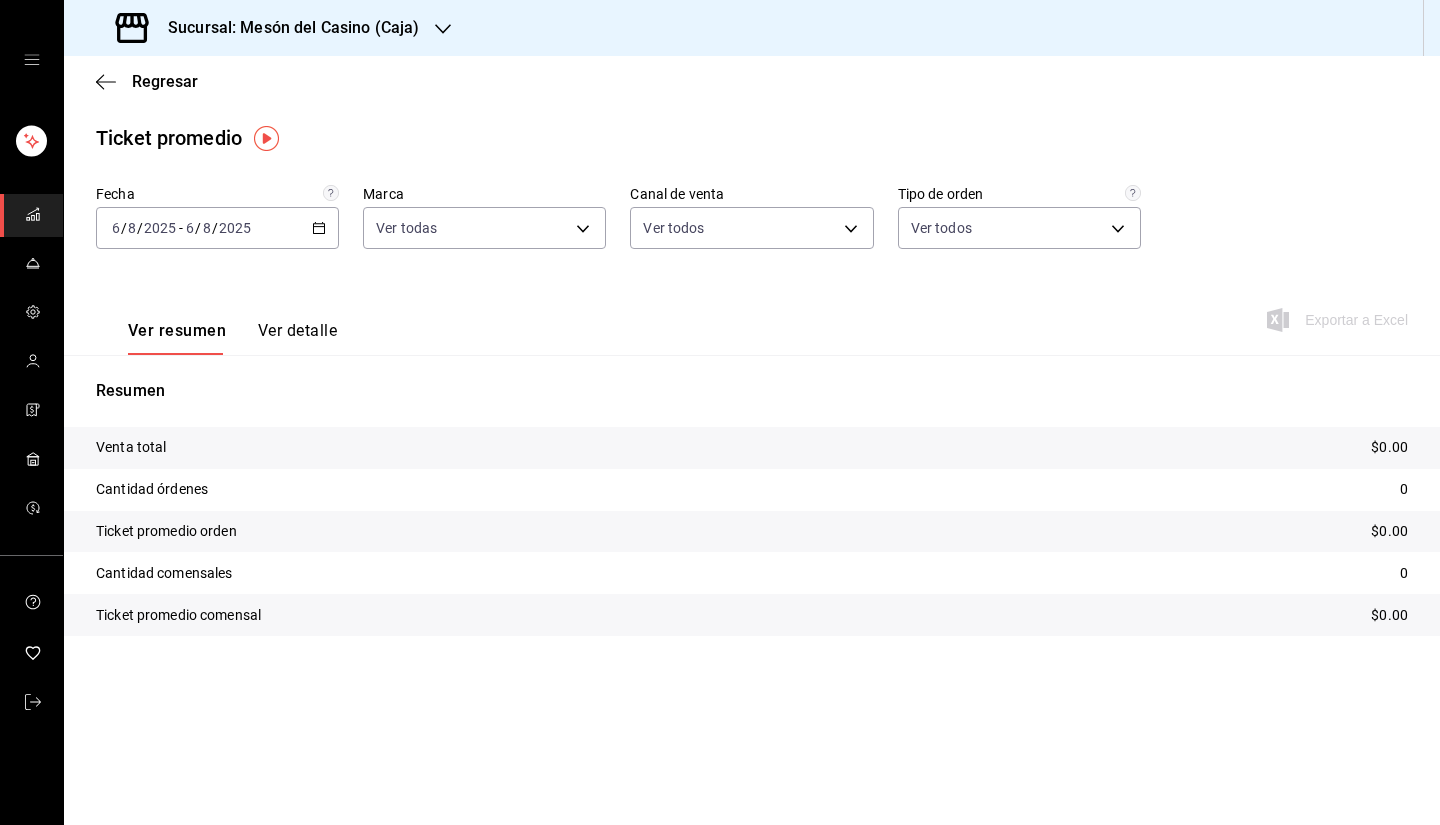 click on "Cantidad órdenes 0" at bounding box center [752, 490] 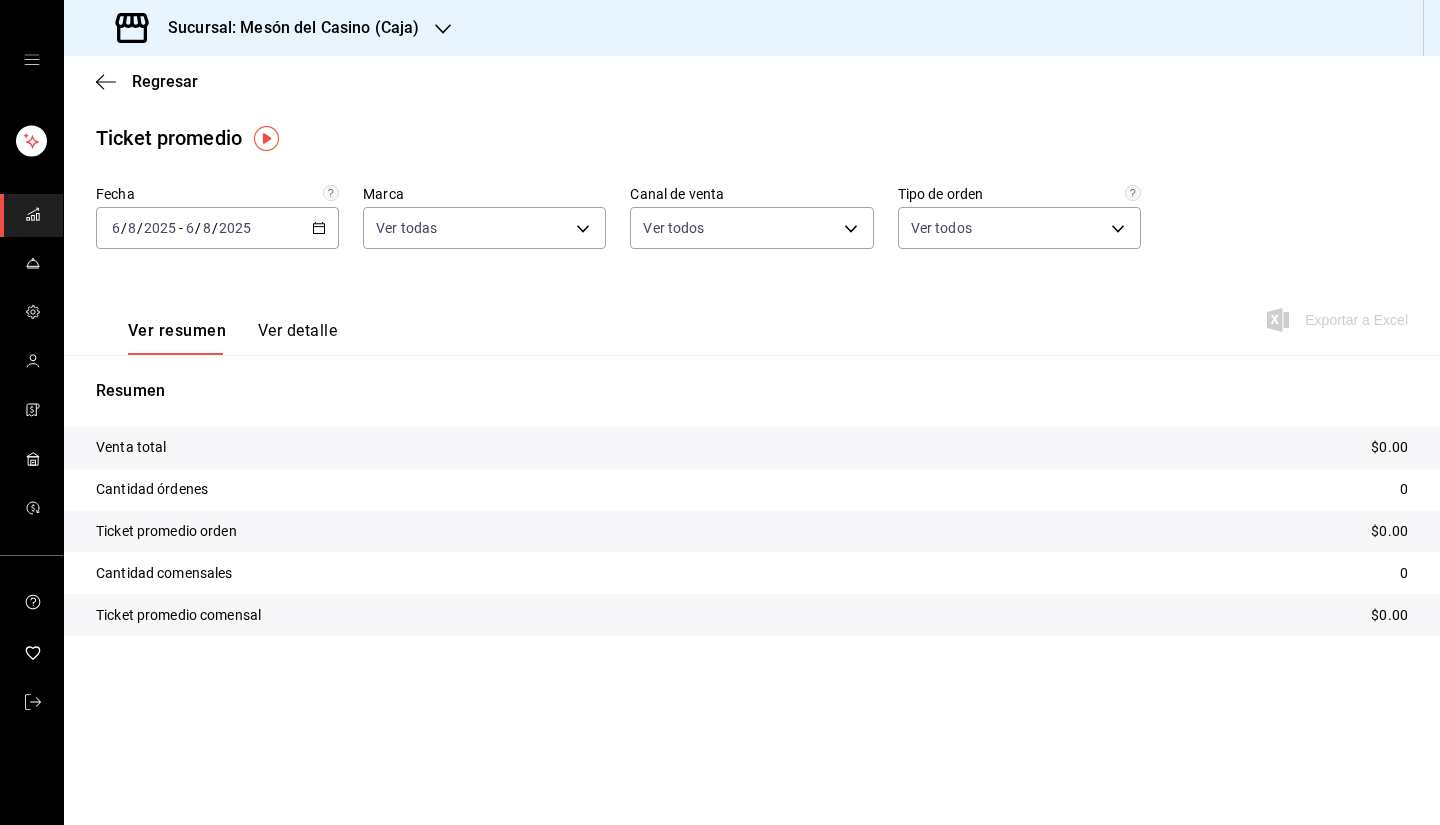 click on "2025-08-06 6 / 8 / 2025 - 2025-08-06 6 / 8 / 2025" at bounding box center [217, 228] 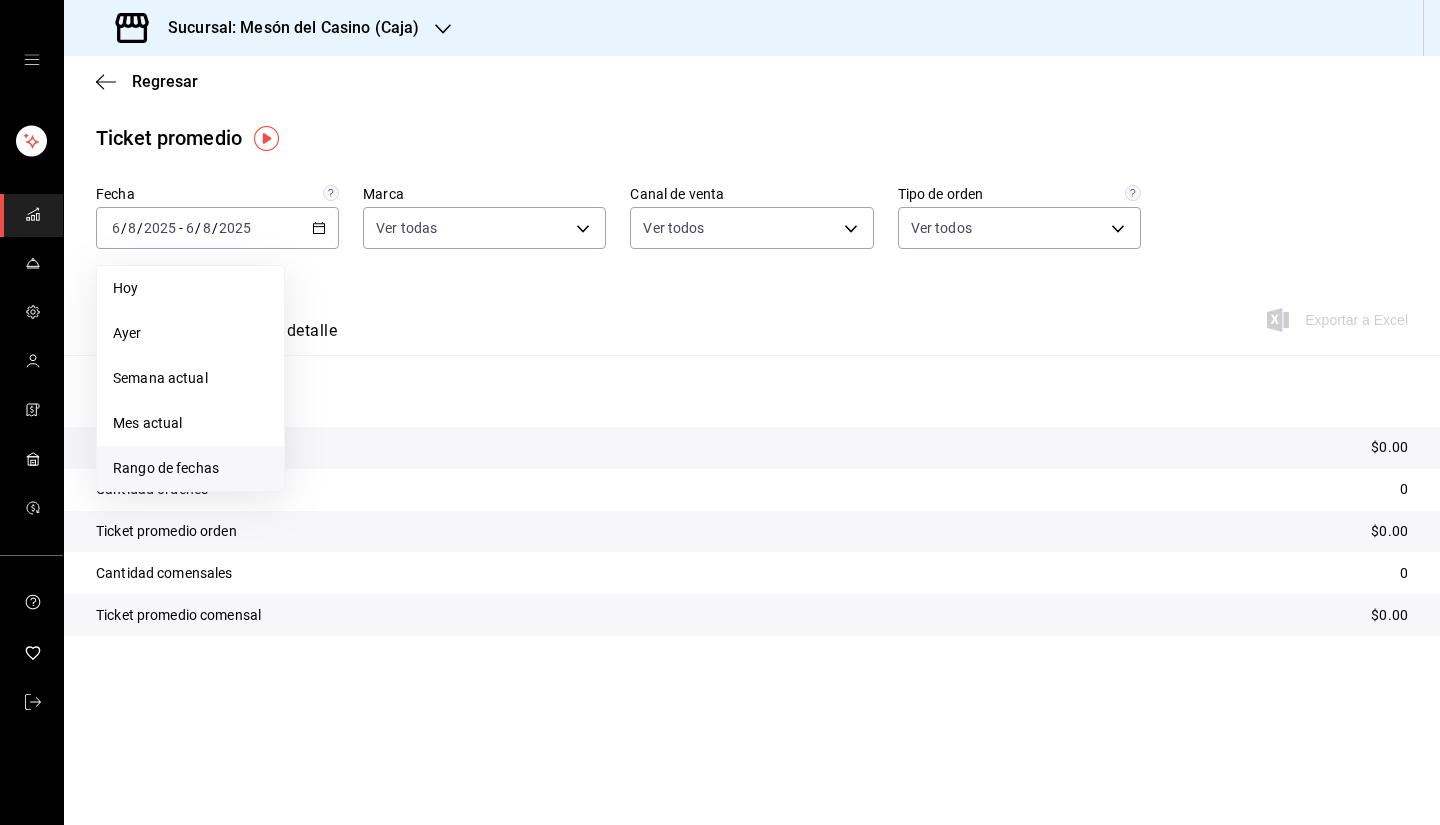 click on "Rango de fechas" at bounding box center (190, 468) 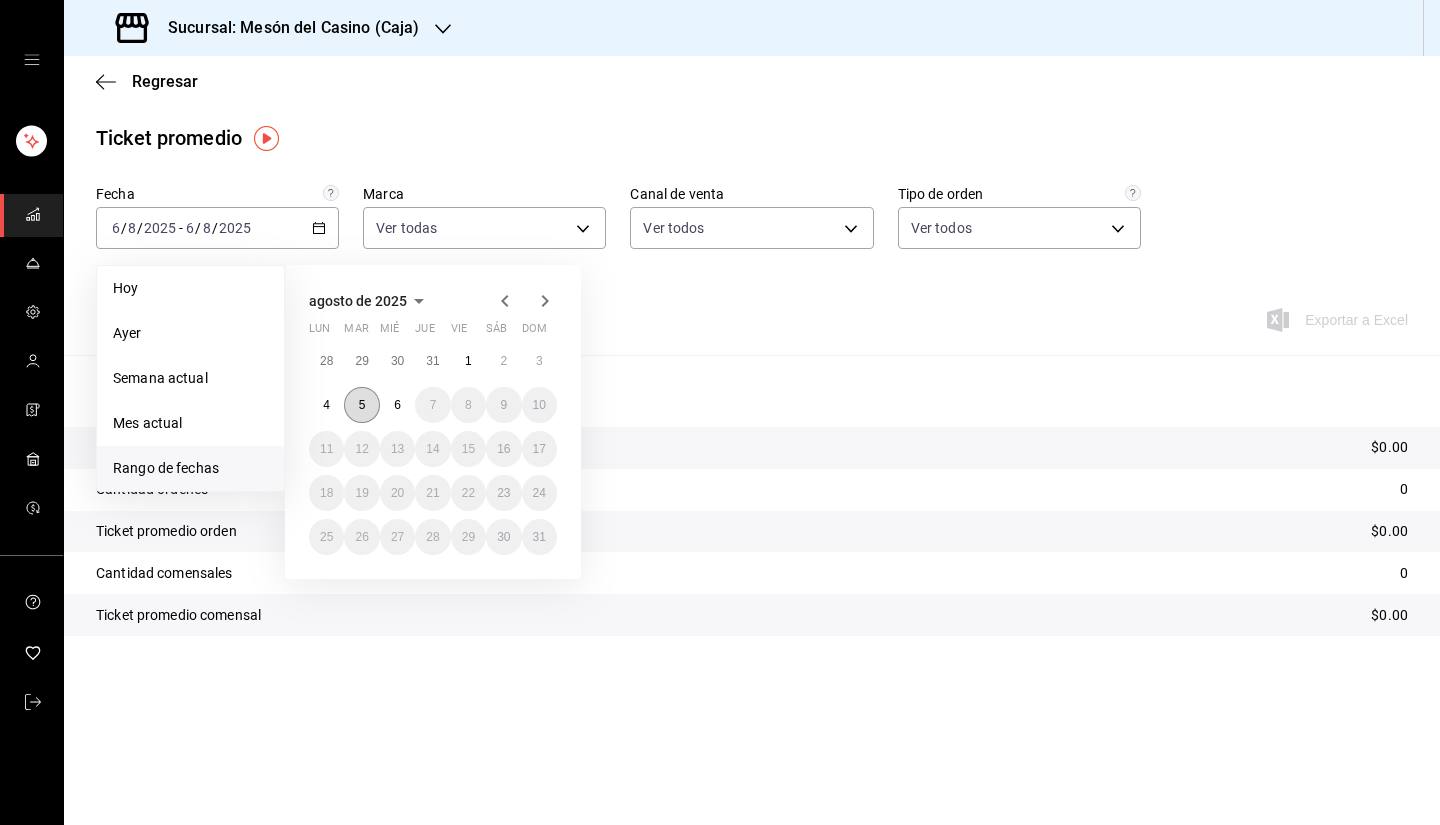 click on "5" at bounding box center [362, 405] 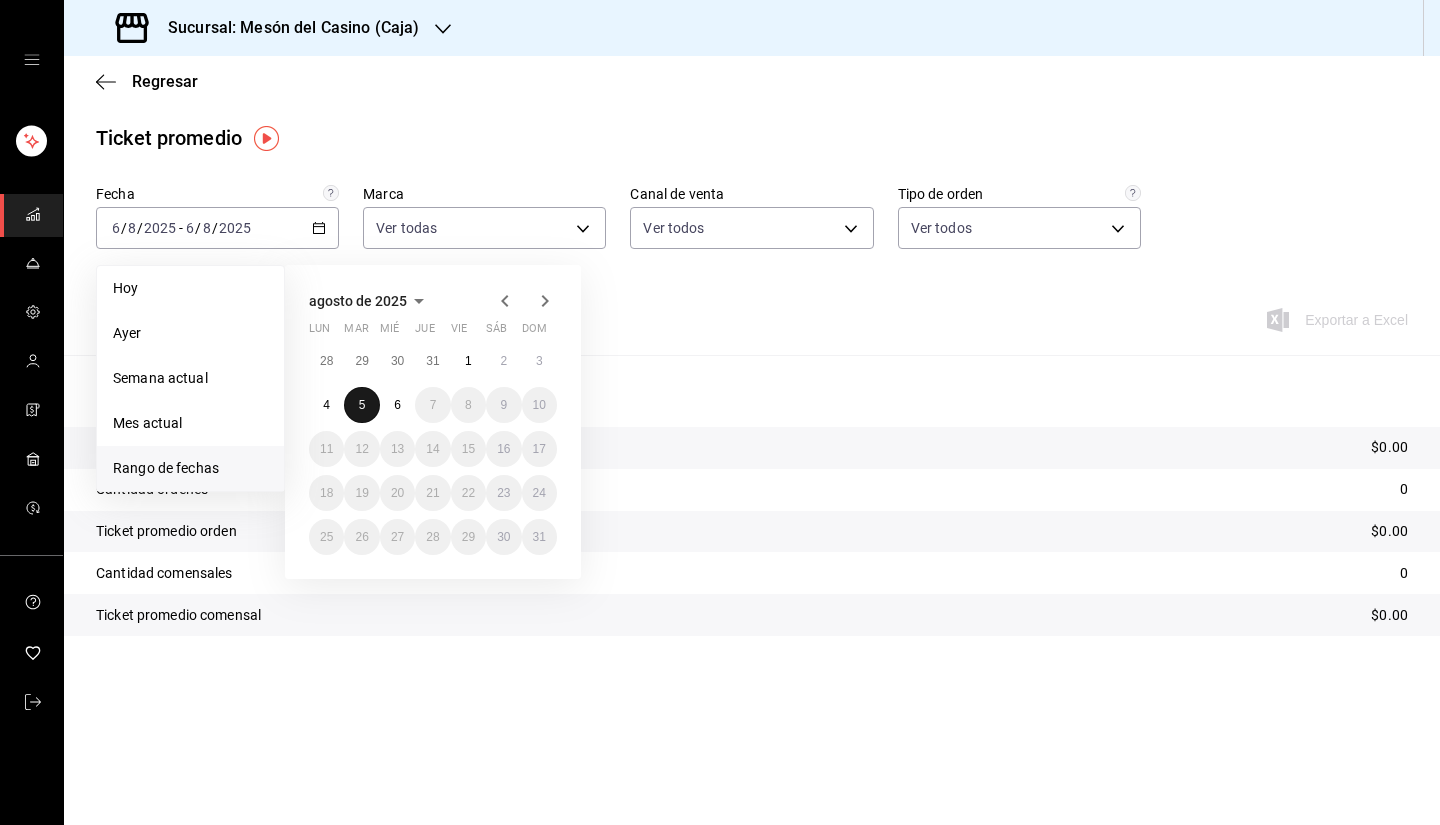 click on "5" at bounding box center [362, 405] 